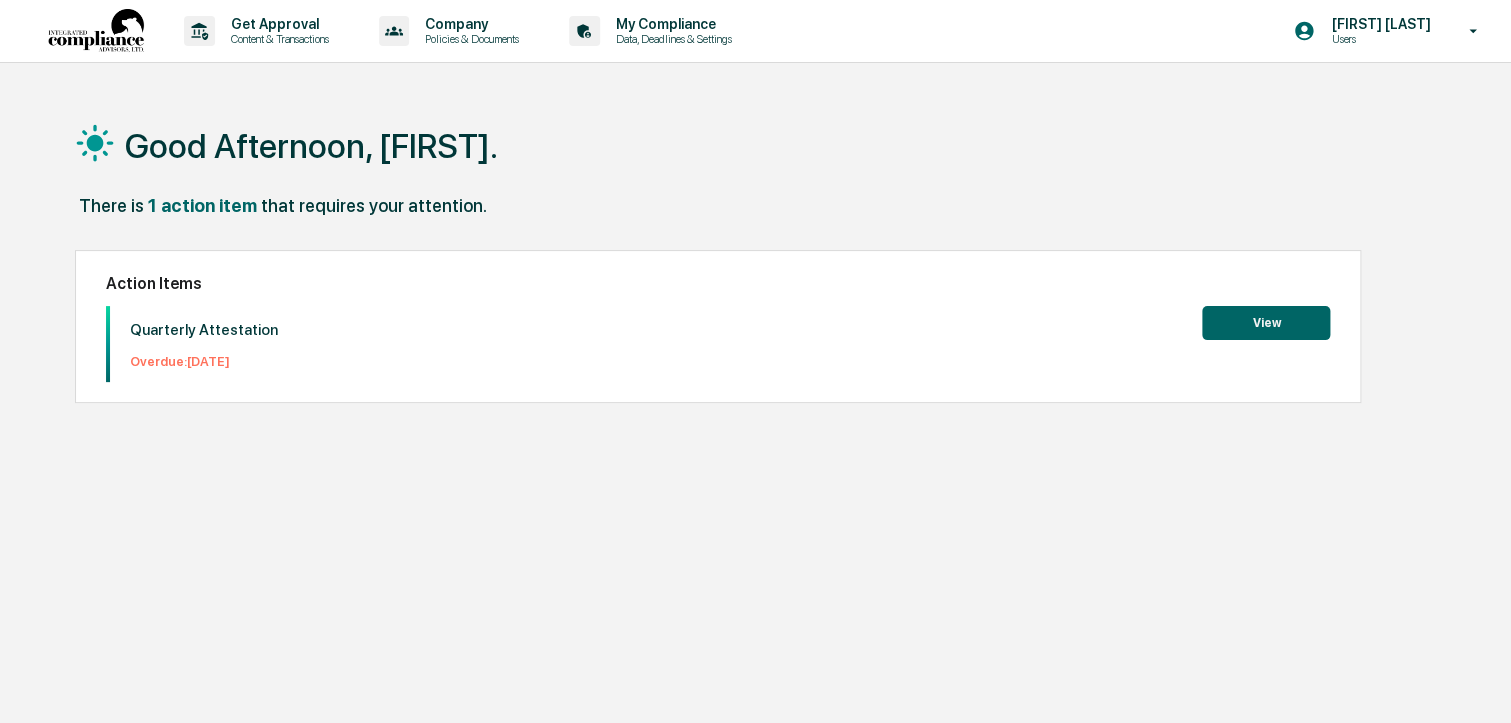 scroll, scrollTop: 0, scrollLeft: 0, axis: both 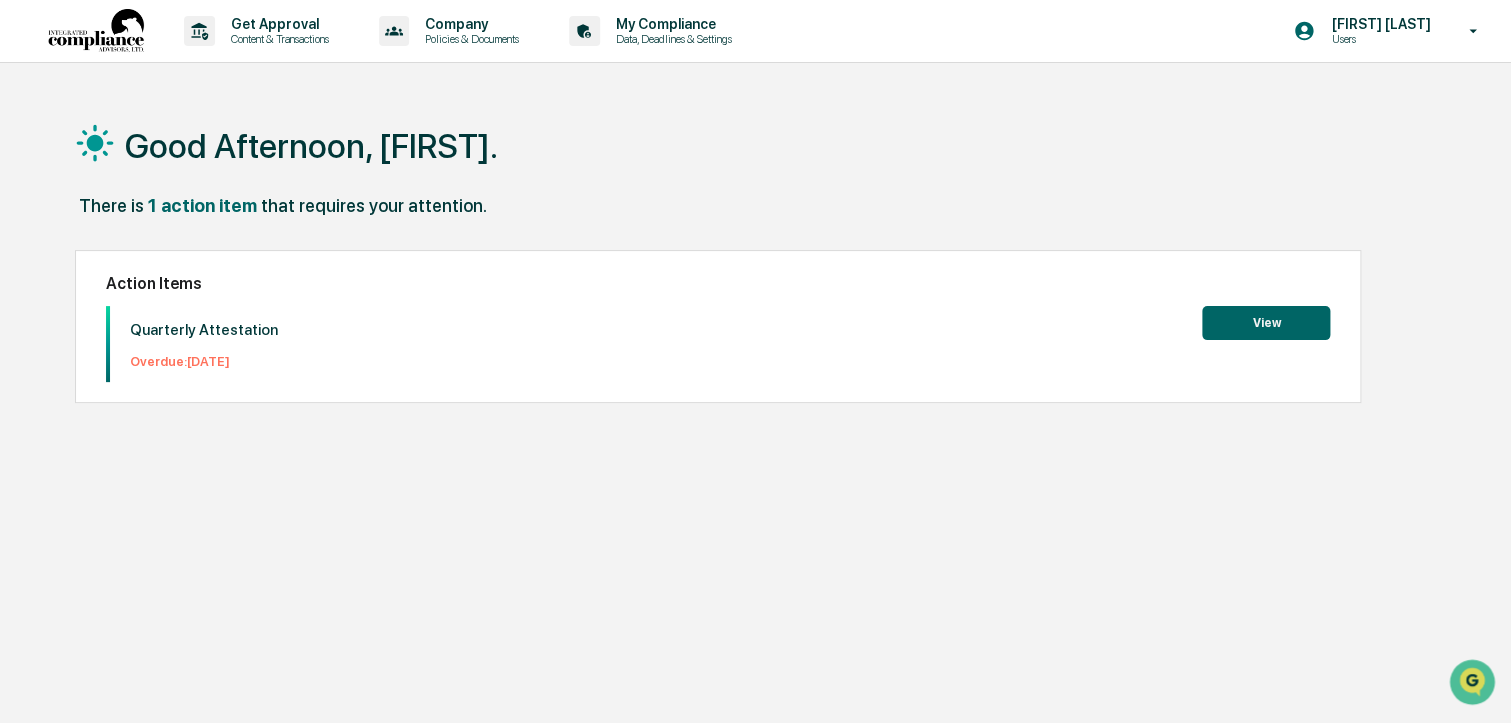 click on "View" at bounding box center [1266, 323] 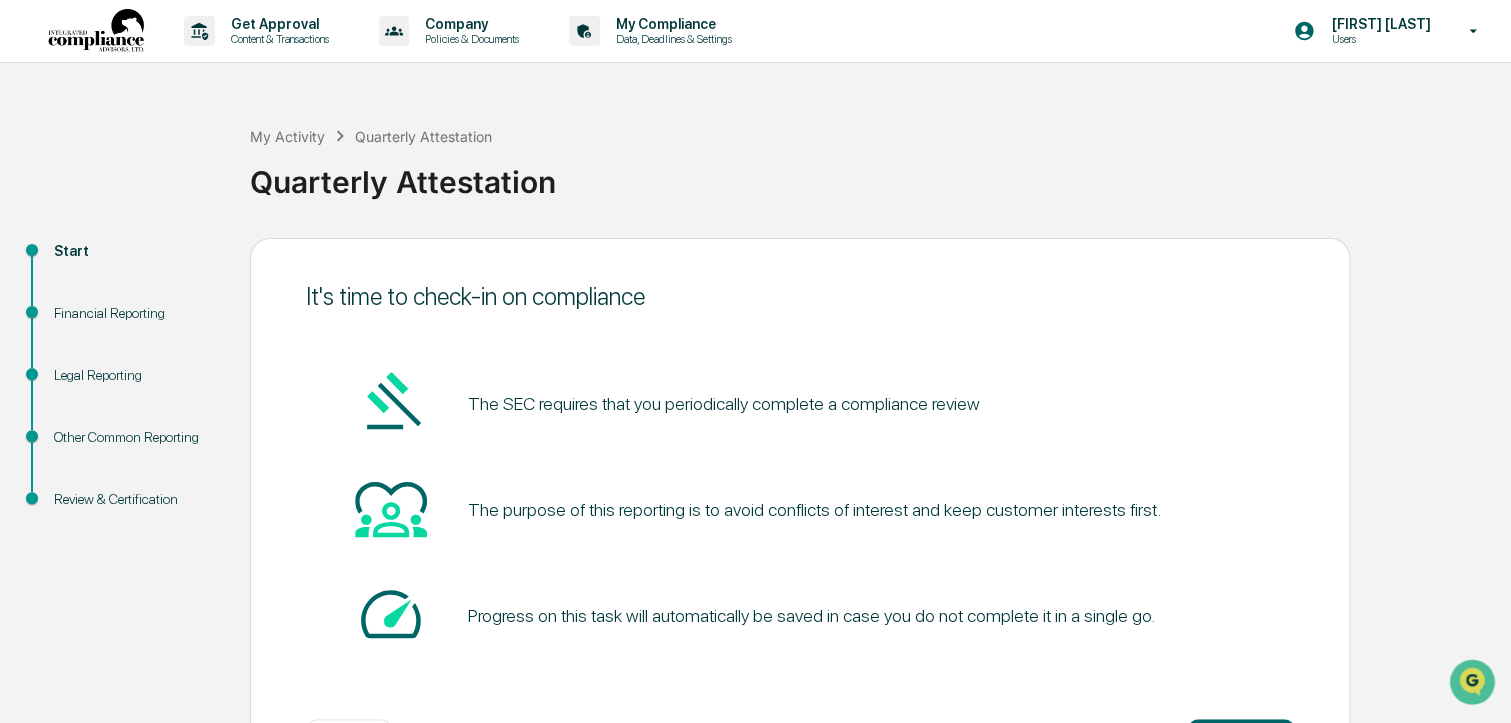 scroll, scrollTop: 85, scrollLeft: 0, axis: vertical 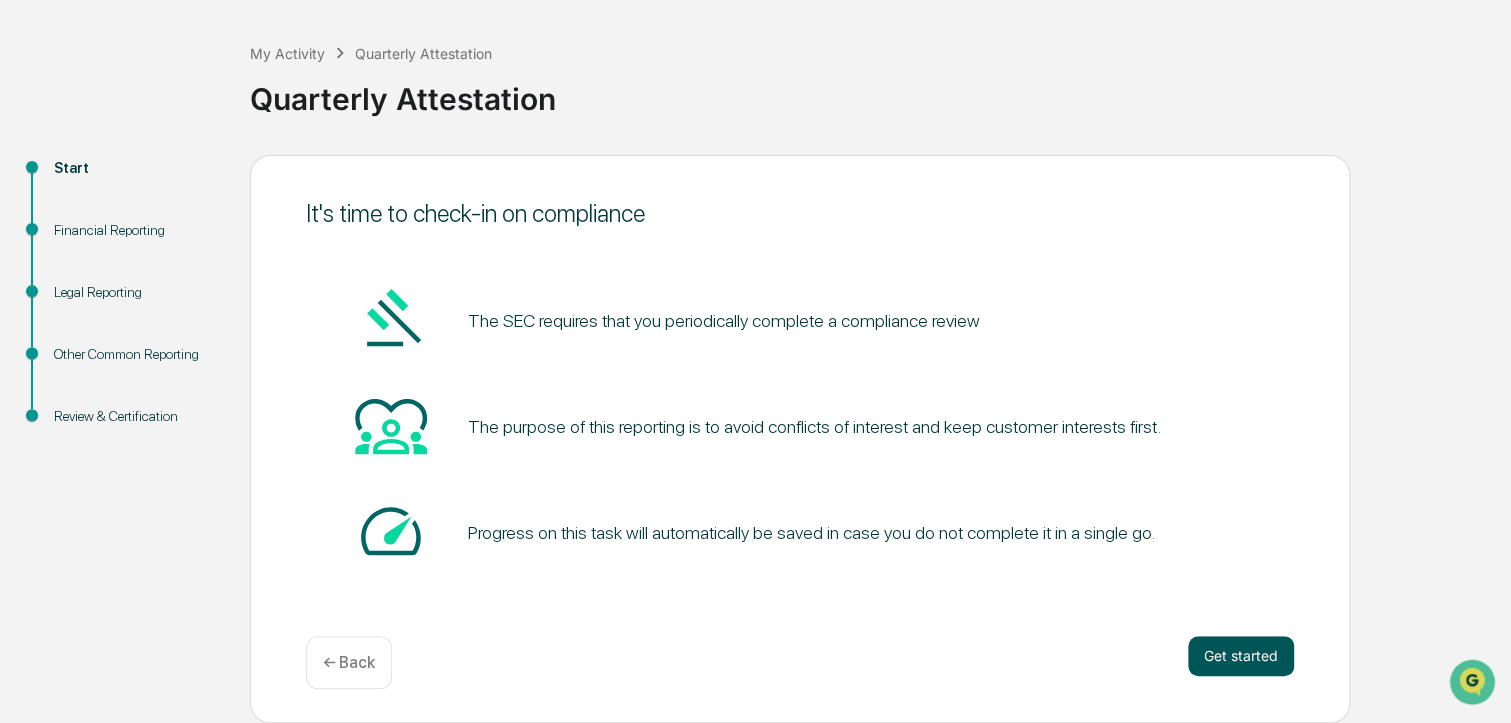 click on "Get started" at bounding box center [1241, 656] 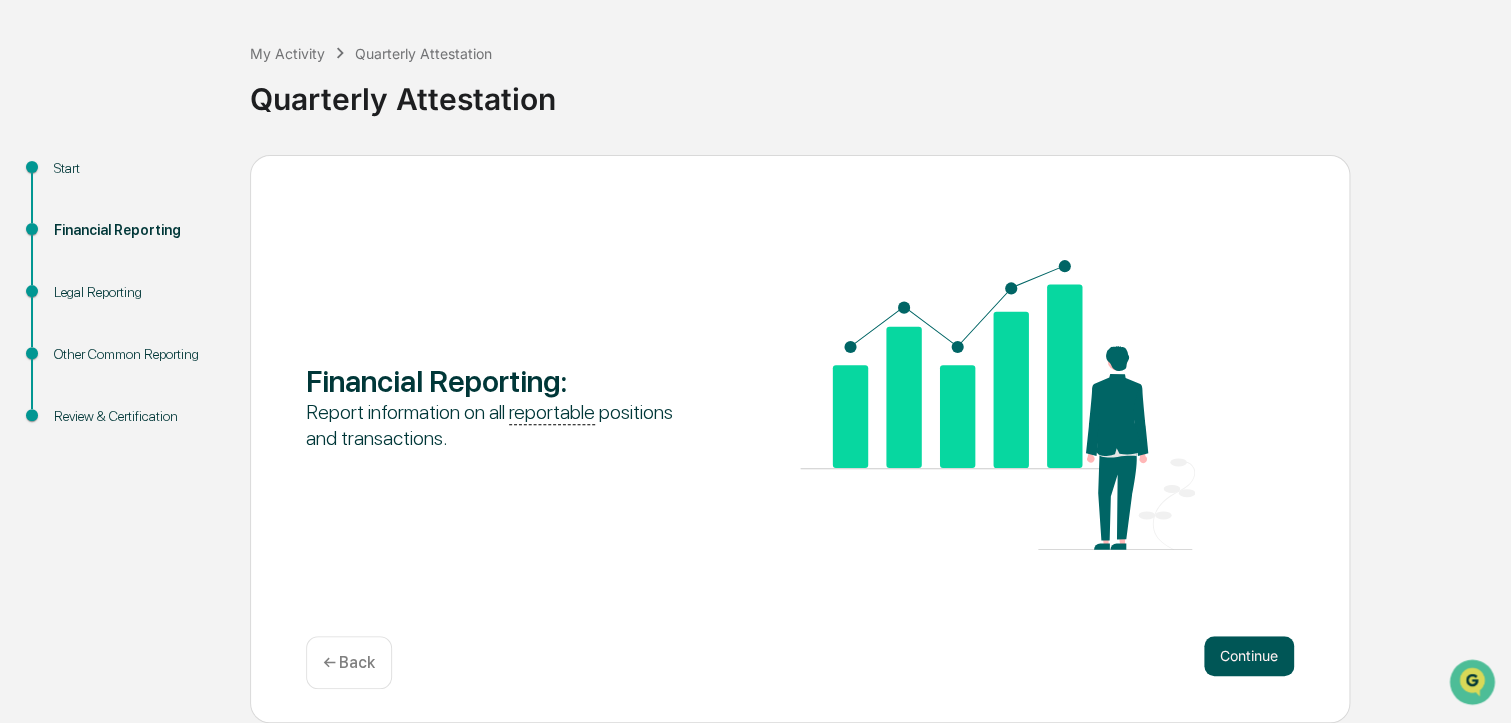 click on "Continue" at bounding box center (1249, 656) 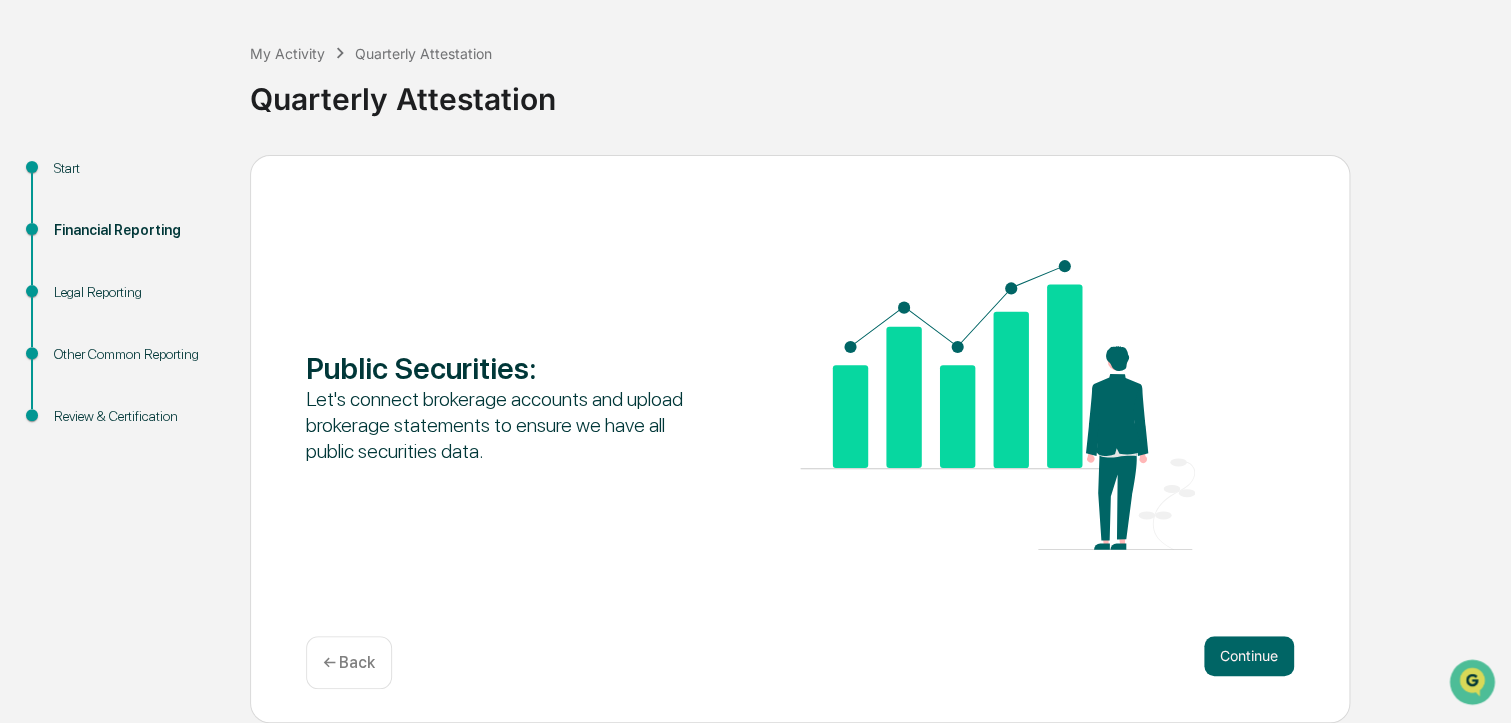 click on "Continue" at bounding box center [1249, 656] 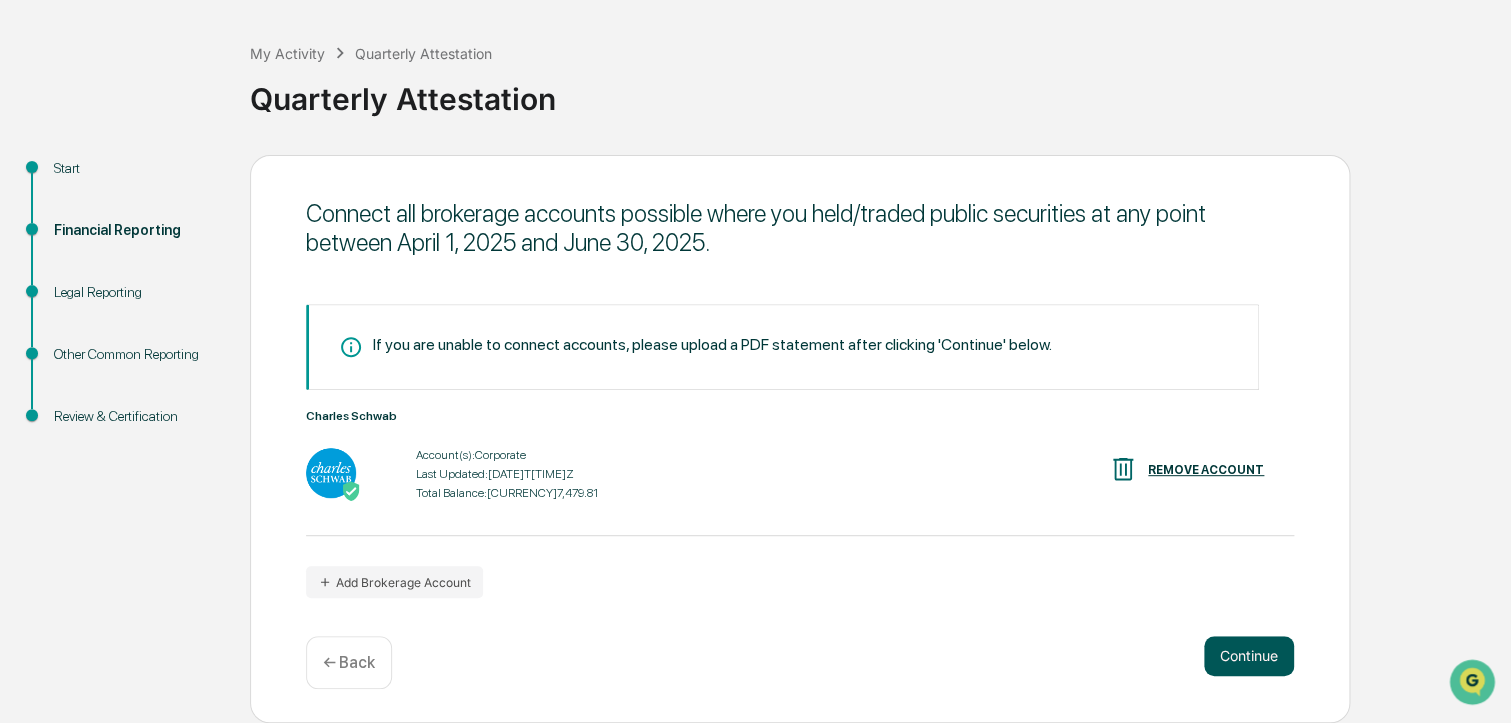click on "Continue" at bounding box center (1249, 656) 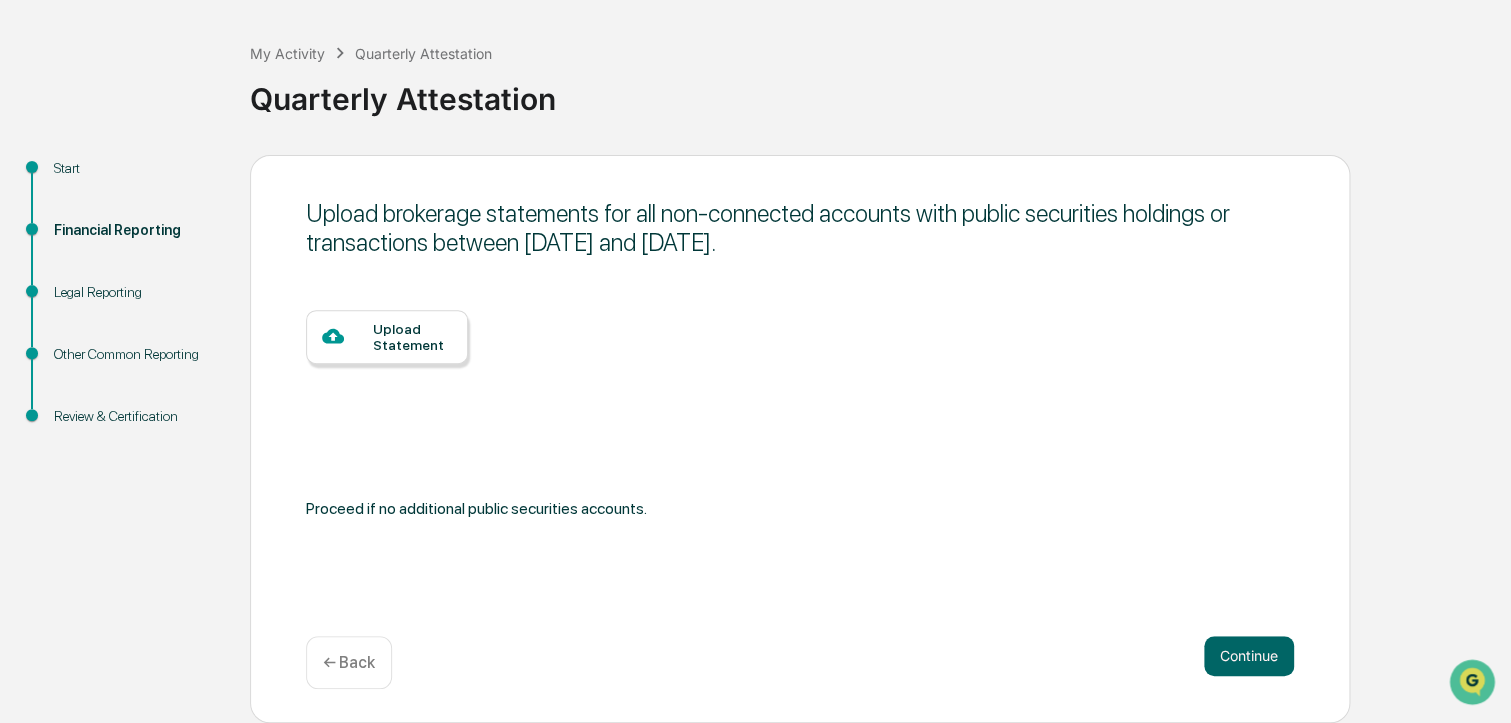 click on "Upload Statement" at bounding box center [412, 337] 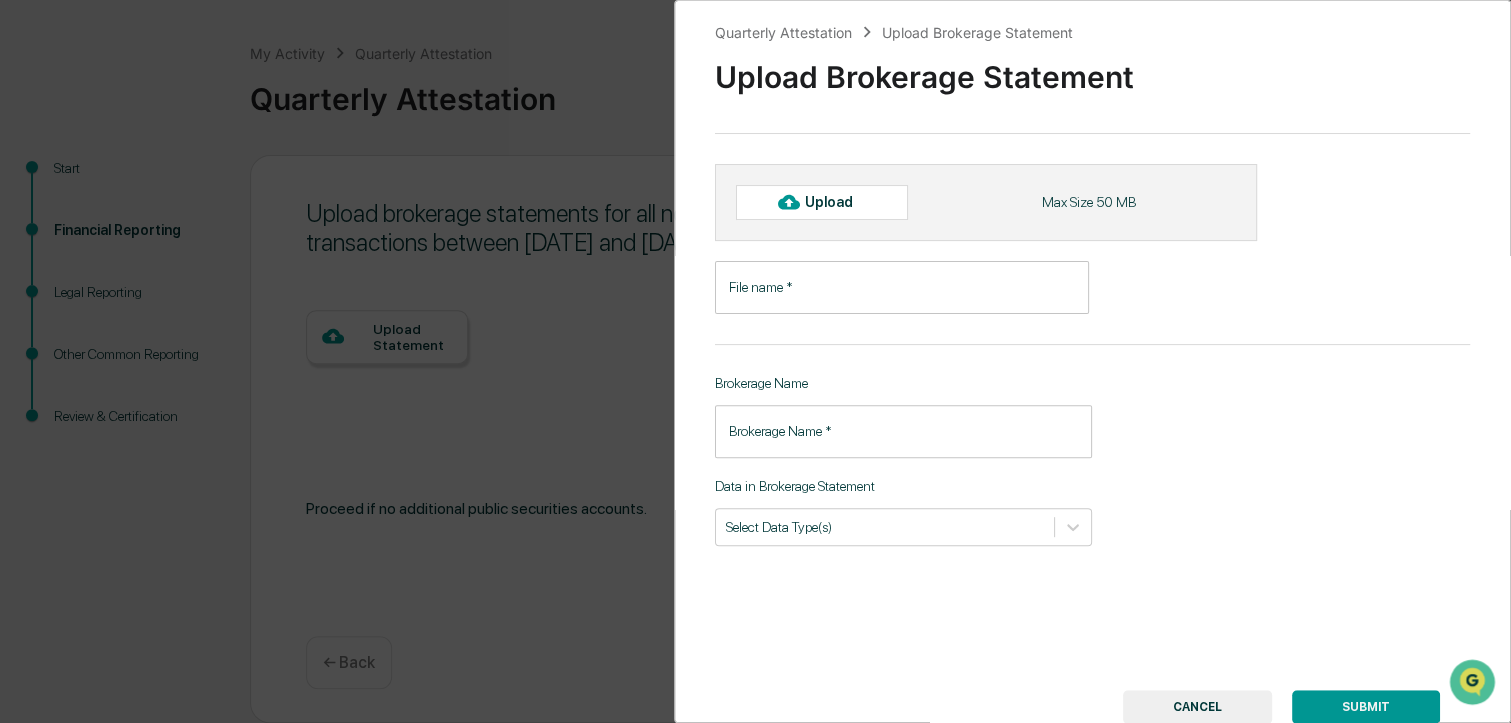 click on "File name   *" at bounding box center (902, 287) 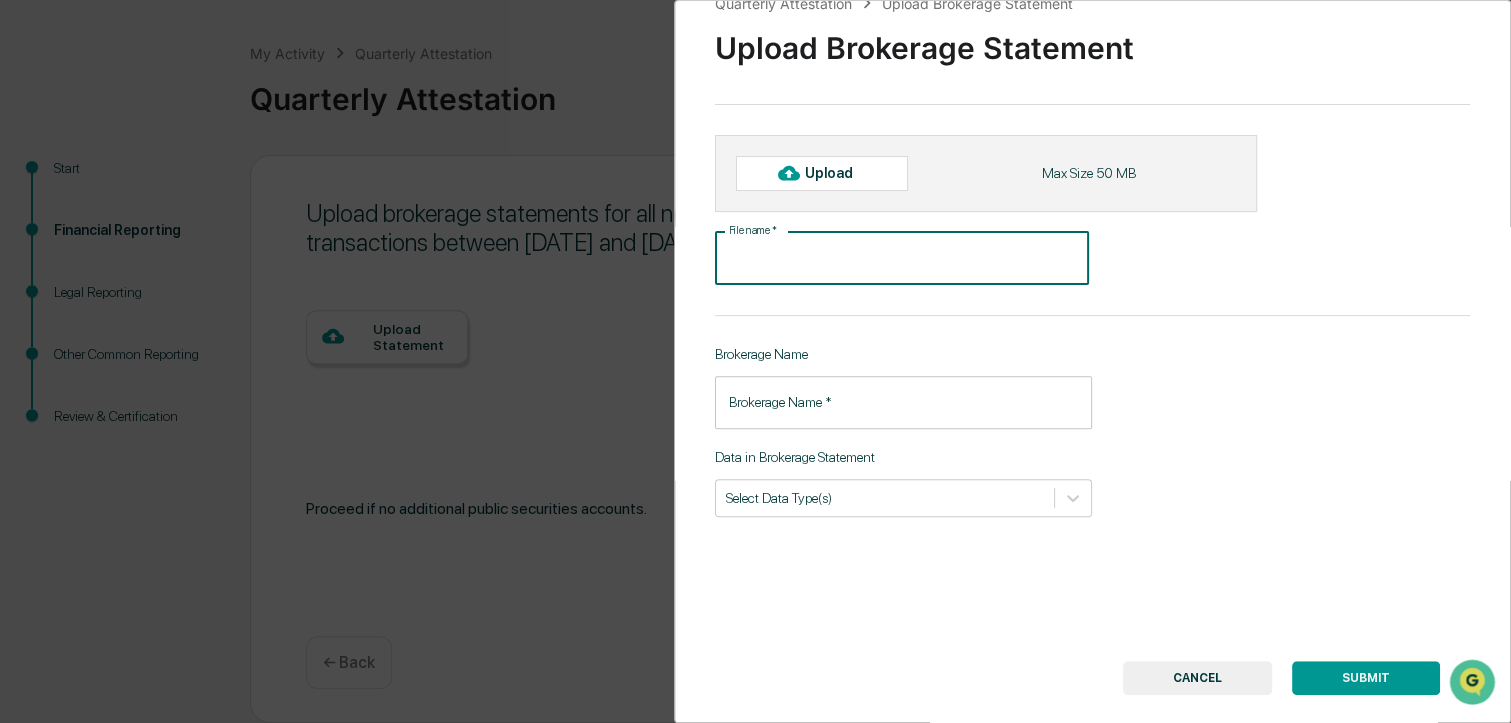 scroll, scrollTop: 43, scrollLeft: 0, axis: vertical 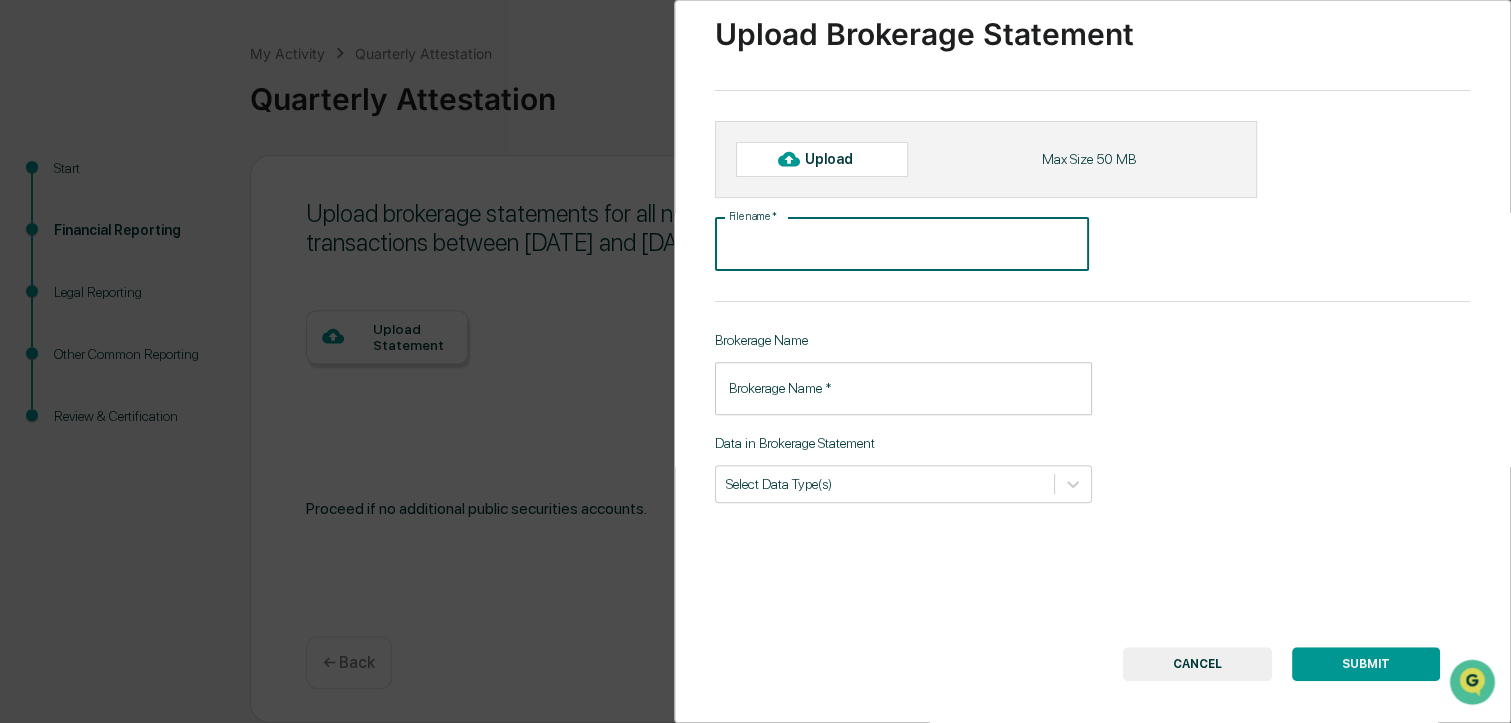 click 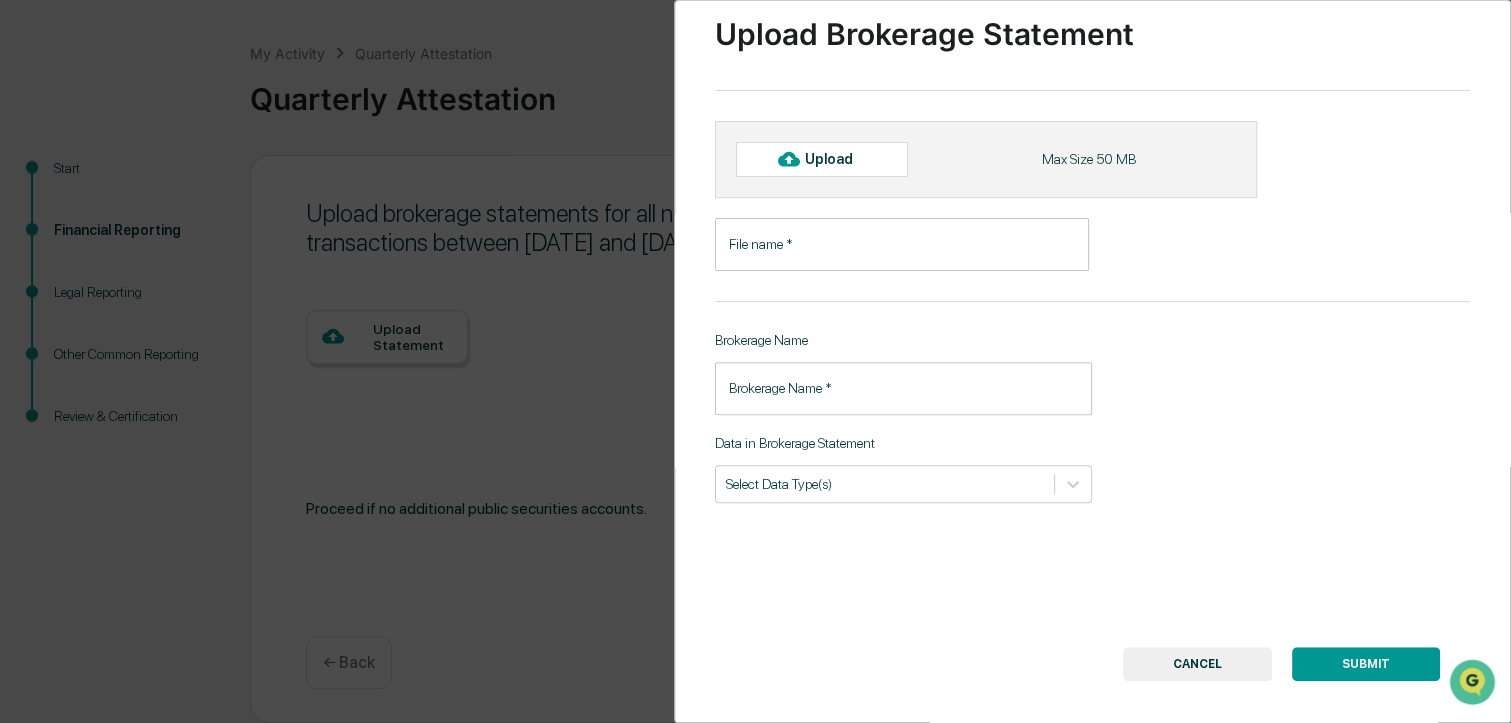 type on "**********" 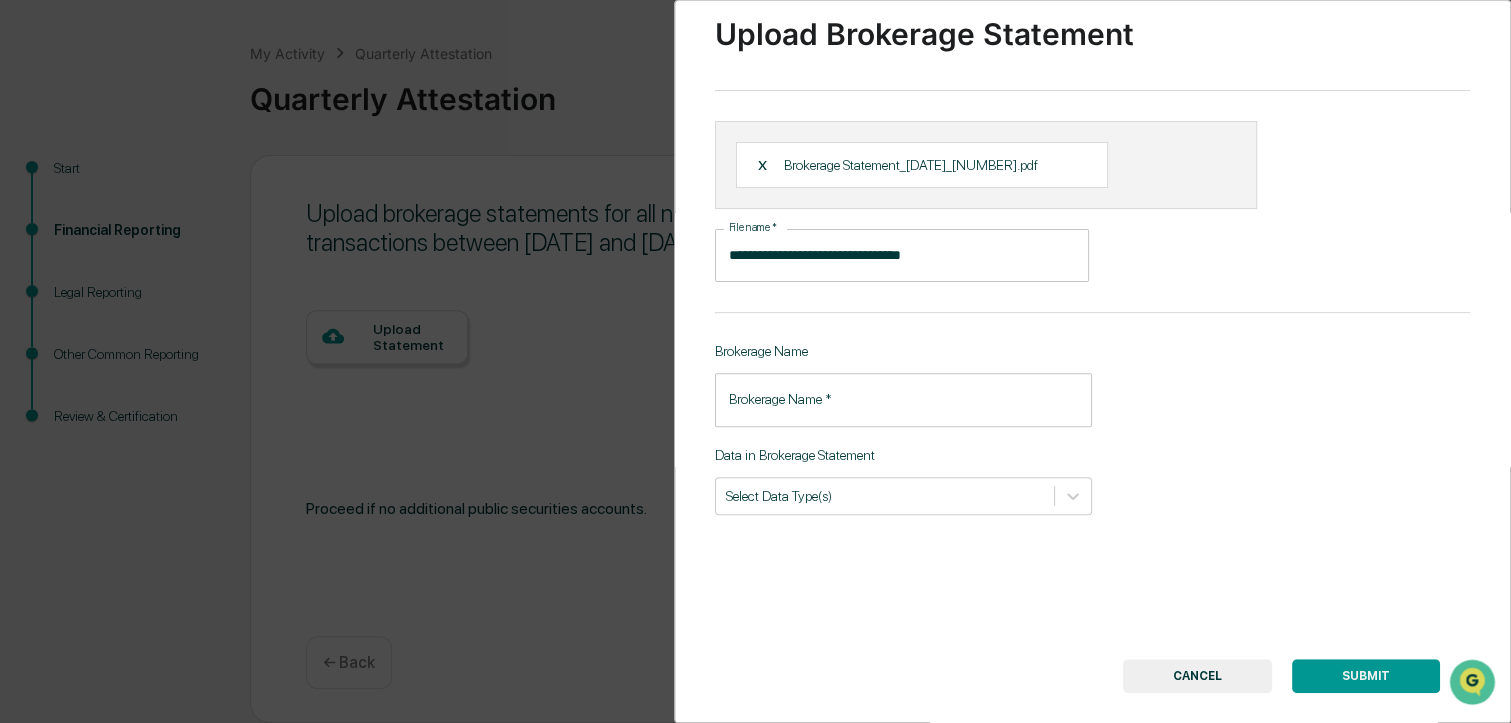 click on "**********" at bounding box center [902, 255] 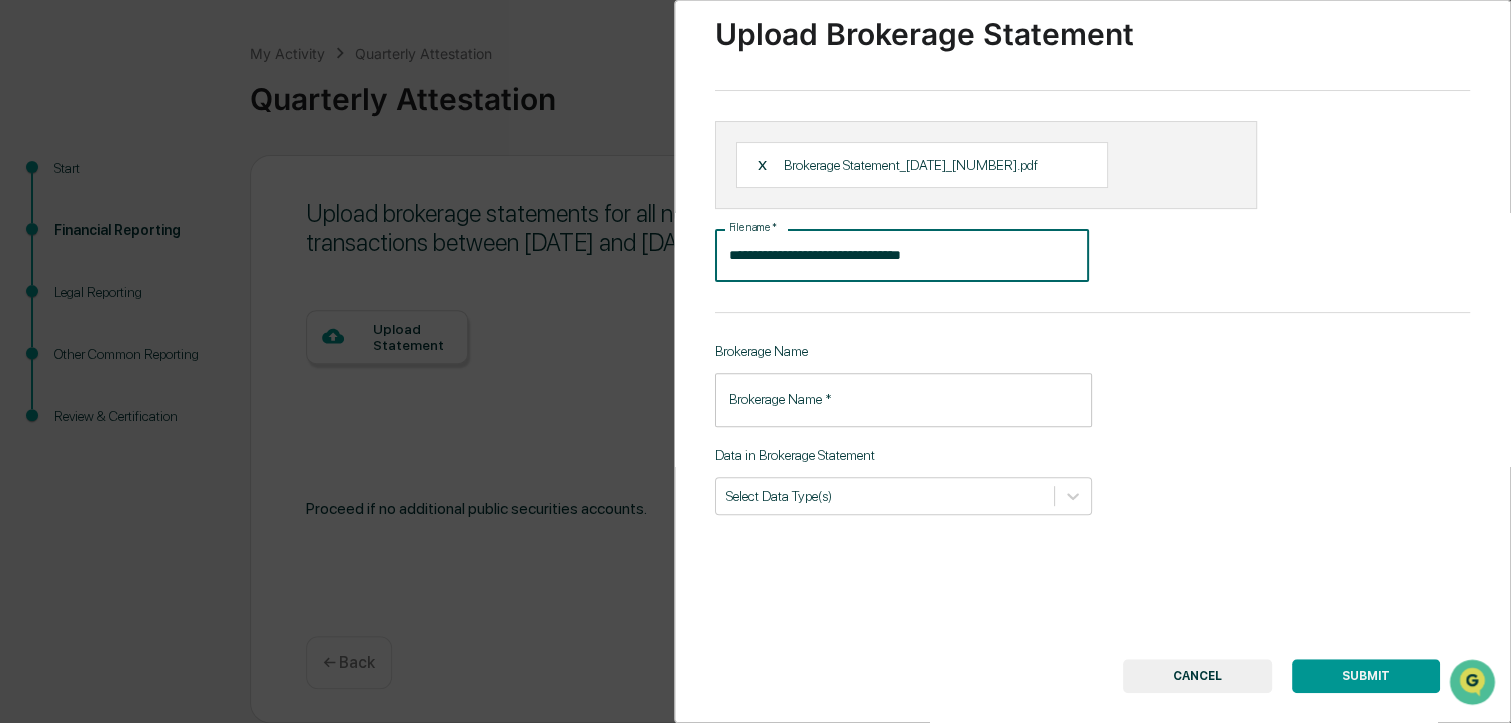 scroll, scrollTop: 28, scrollLeft: 0, axis: vertical 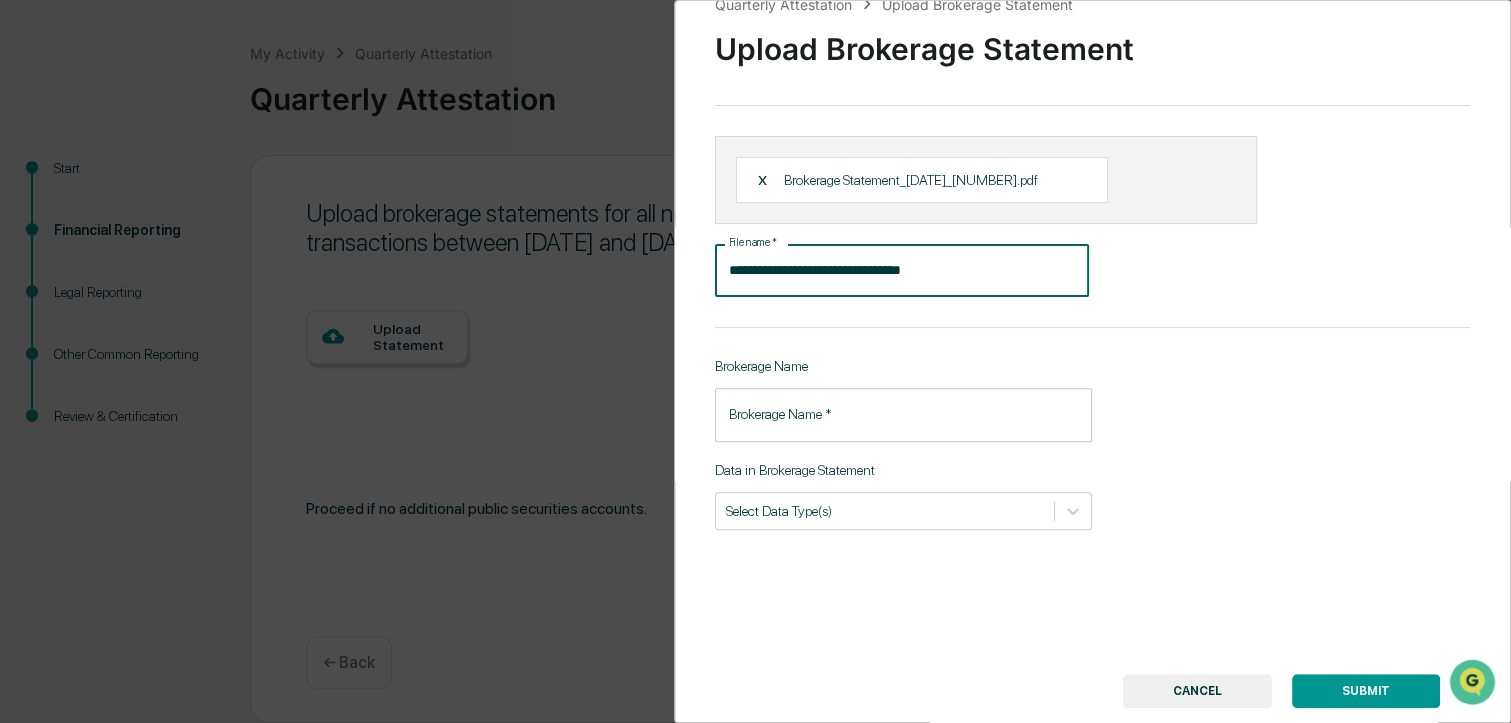 click on "Brokerage Name   *" at bounding box center [904, 414] 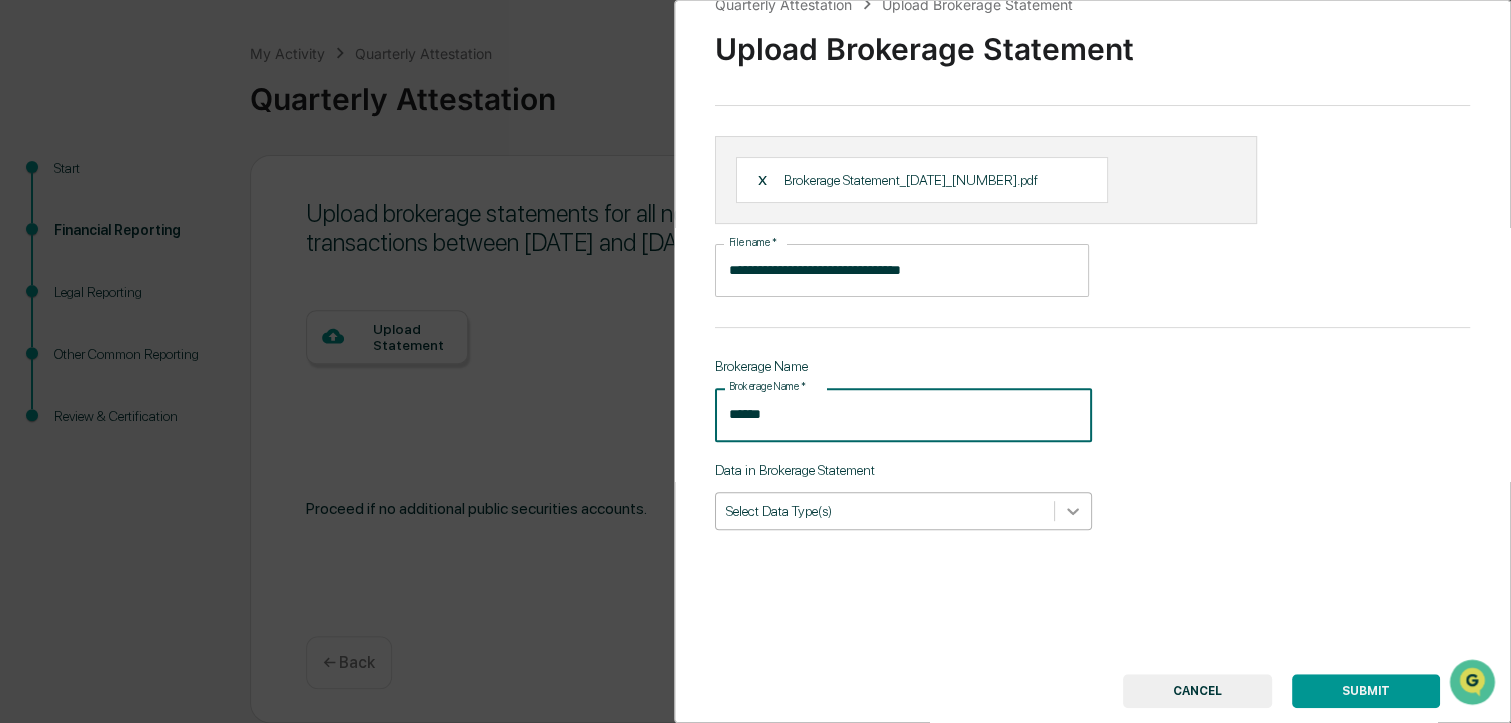 type on "******" 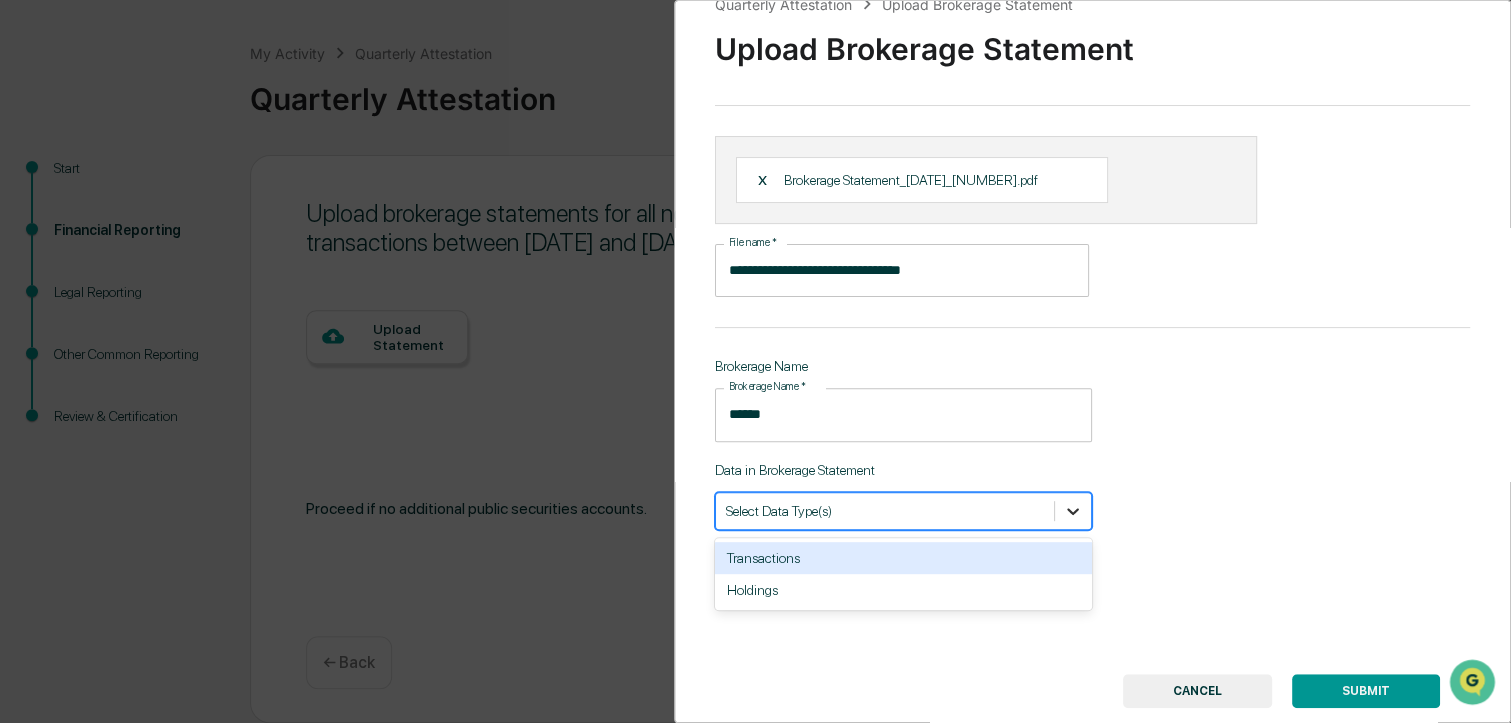 click 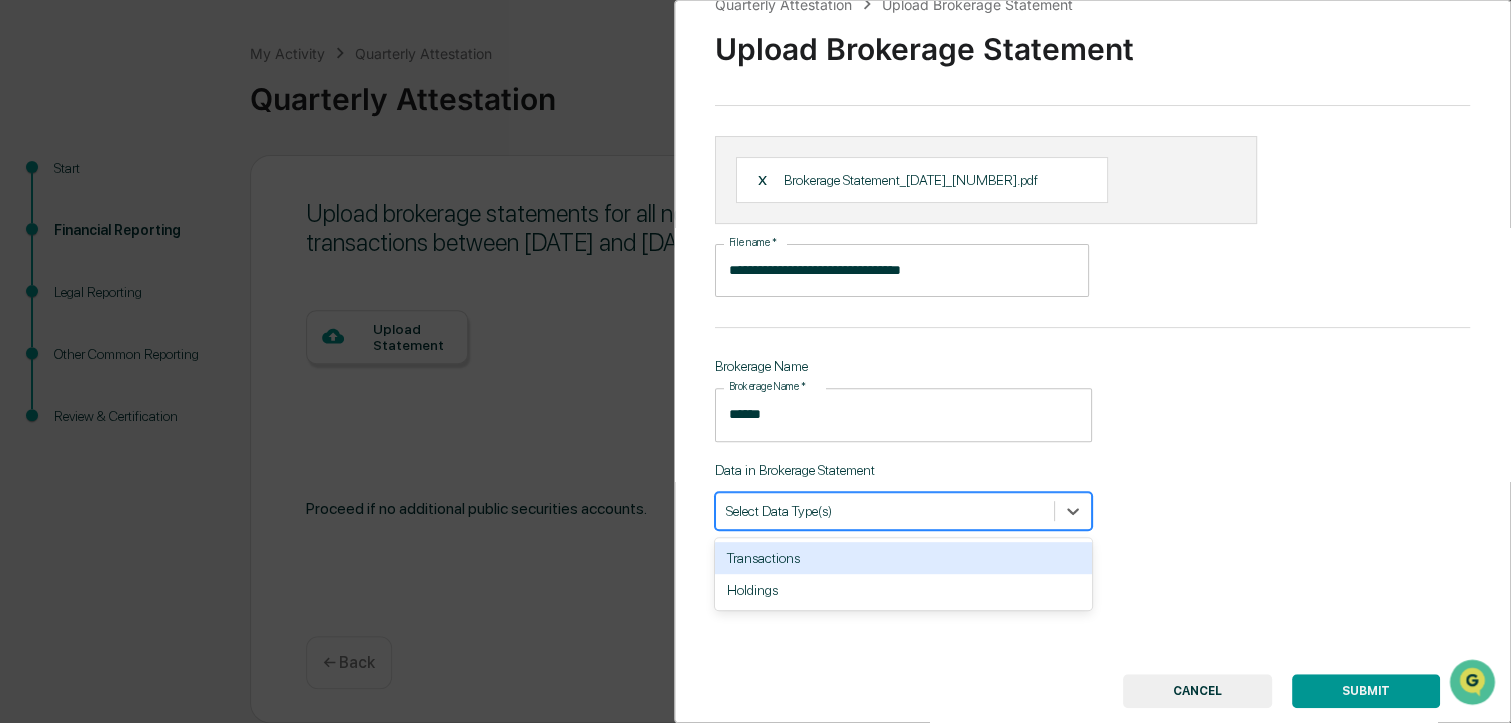 click on "Transactions" at bounding box center (904, 558) 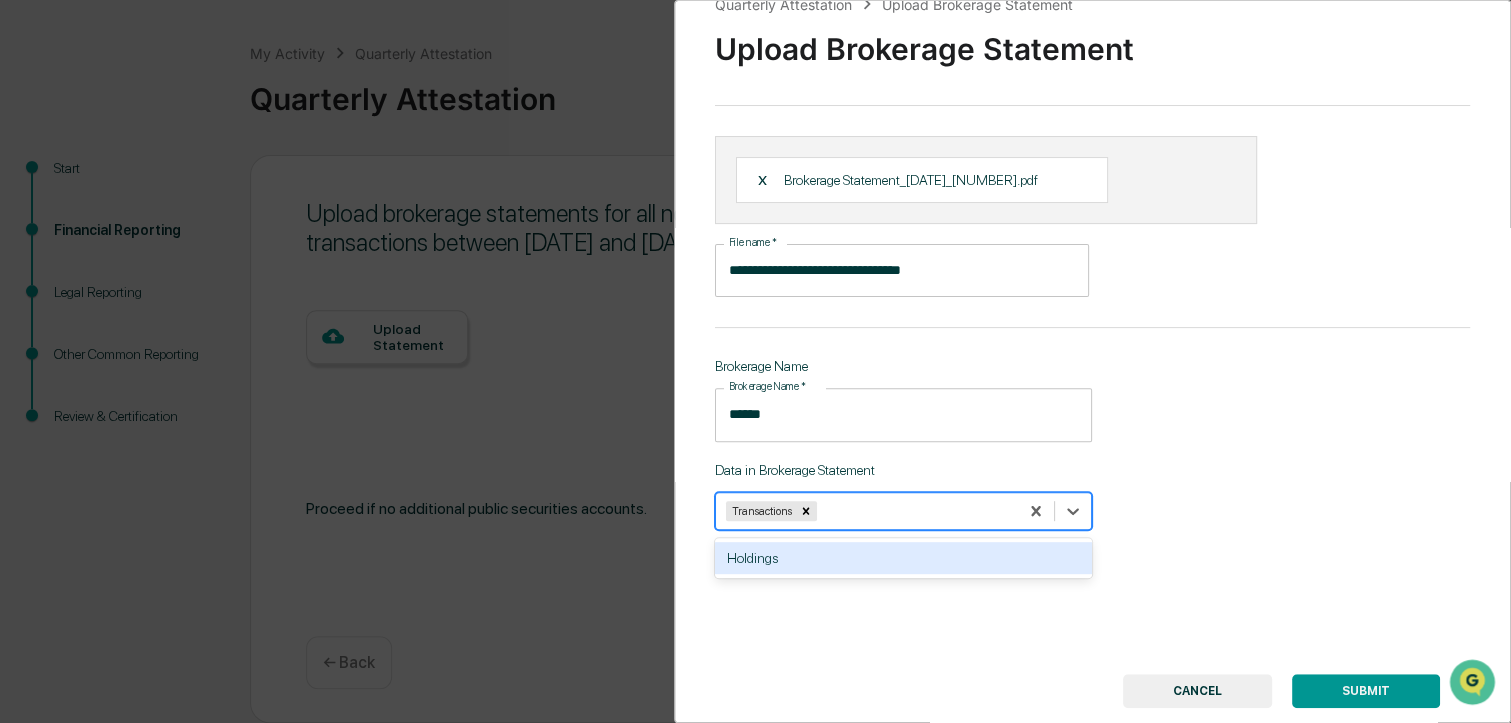 click on "Holdings" at bounding box center [904, 558] 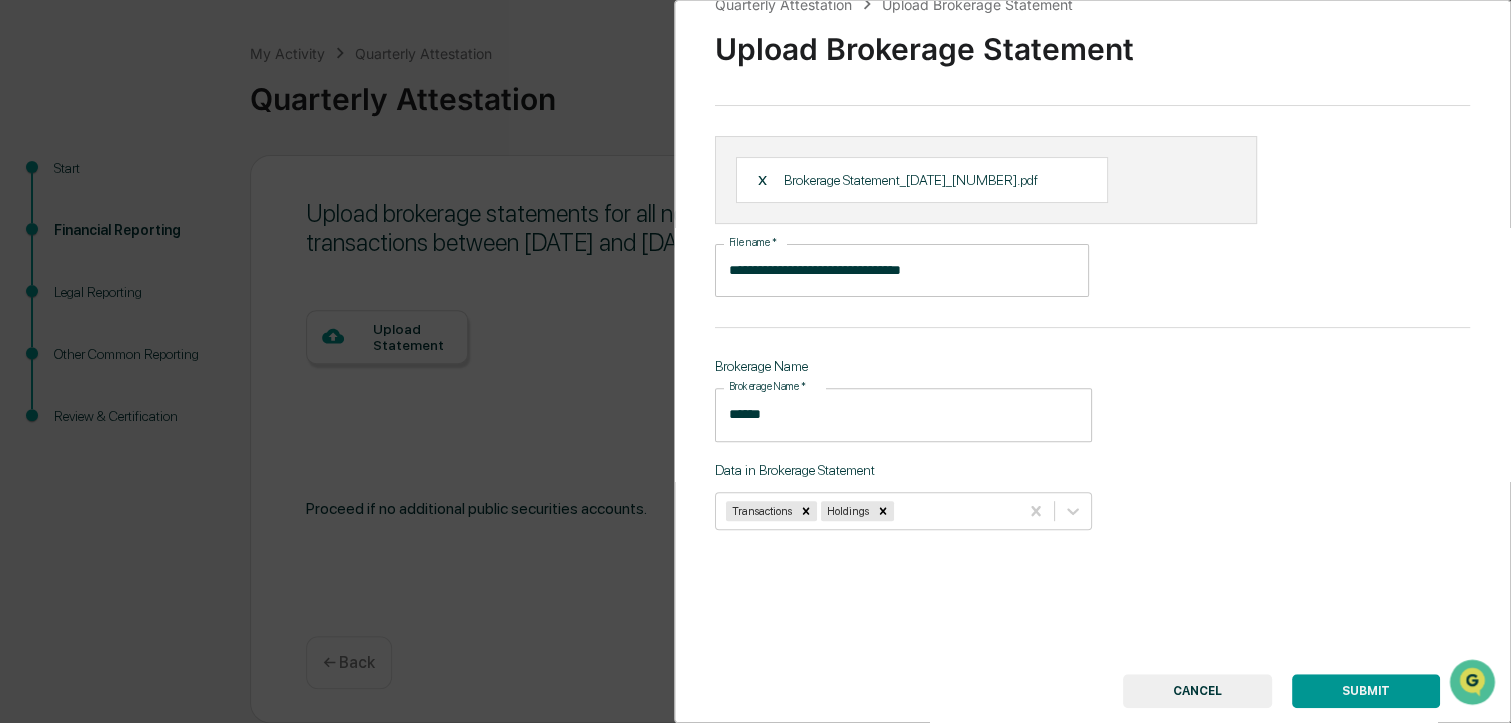 click on "SUBMIT" at bounding box center (1366, 691) 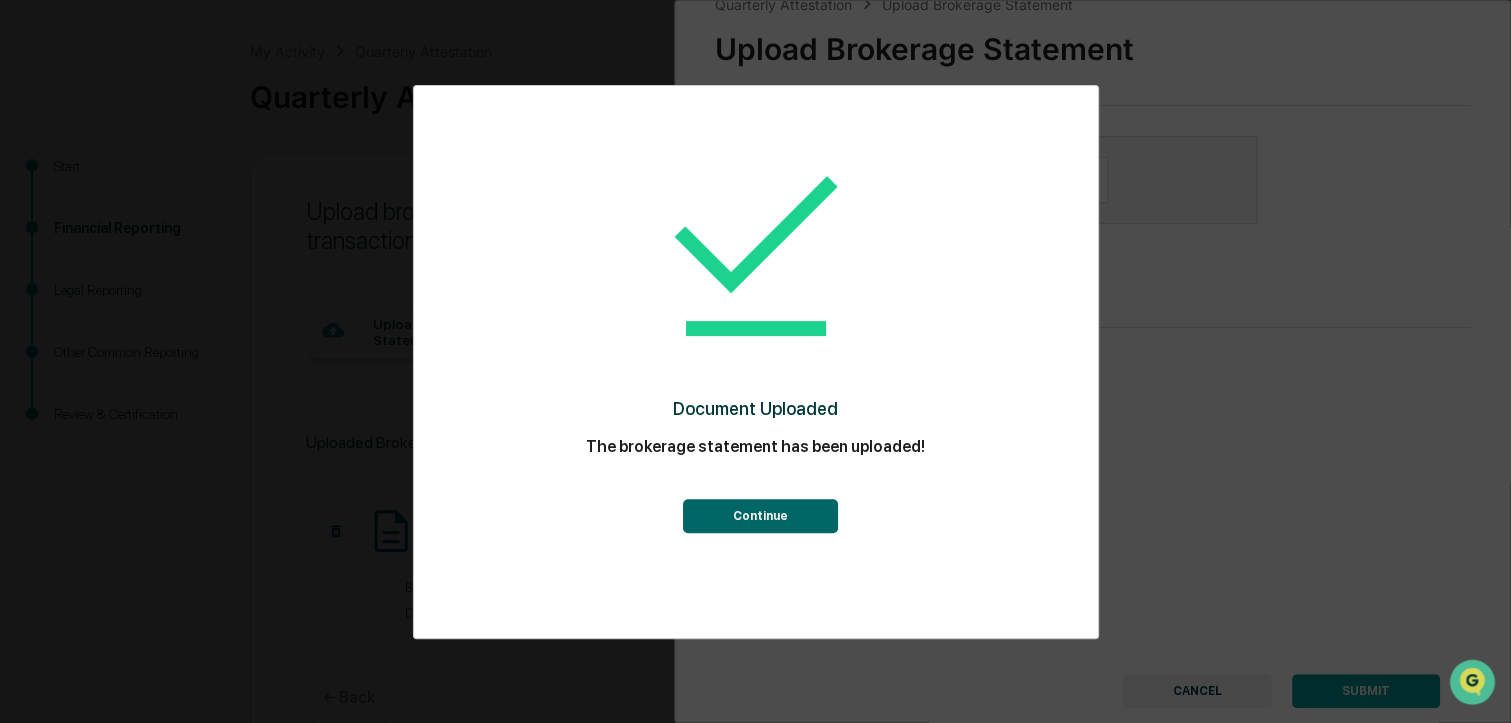 click on "Continue" at bounding box center (760, 516) 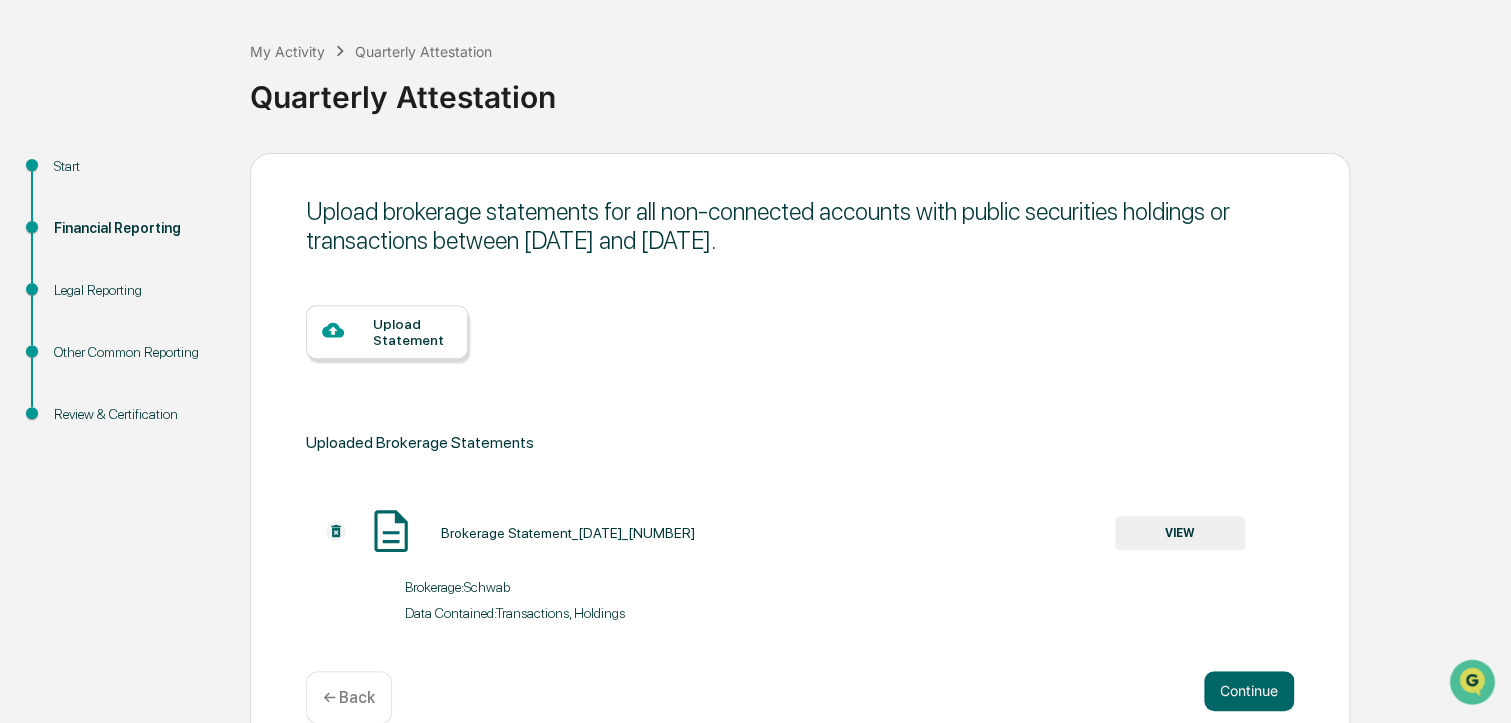 click on "Upload Statement" at bounding box center (412, 332) 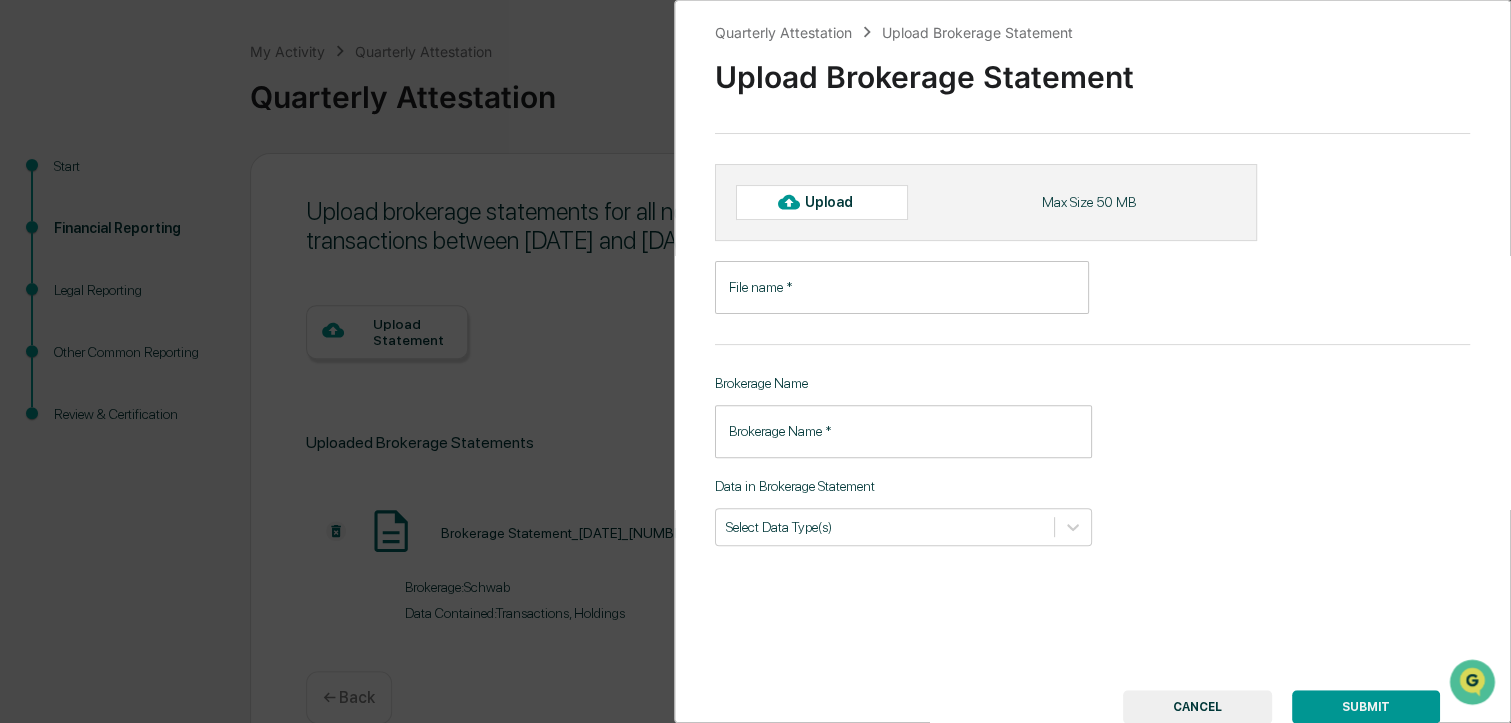 click on "File name   *" at bounding box center [902, 287] 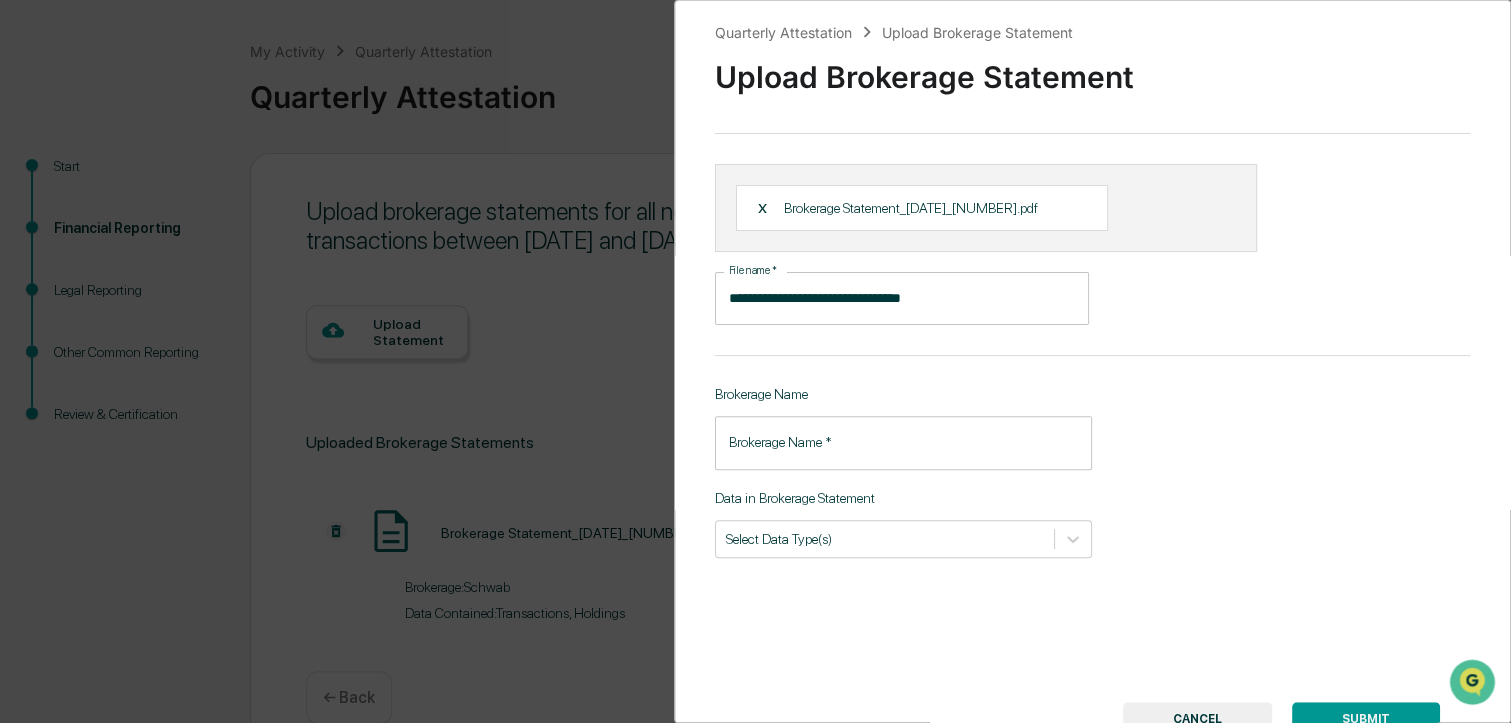 click on "Brokerage Name   *" at bounding box center [904, 442] 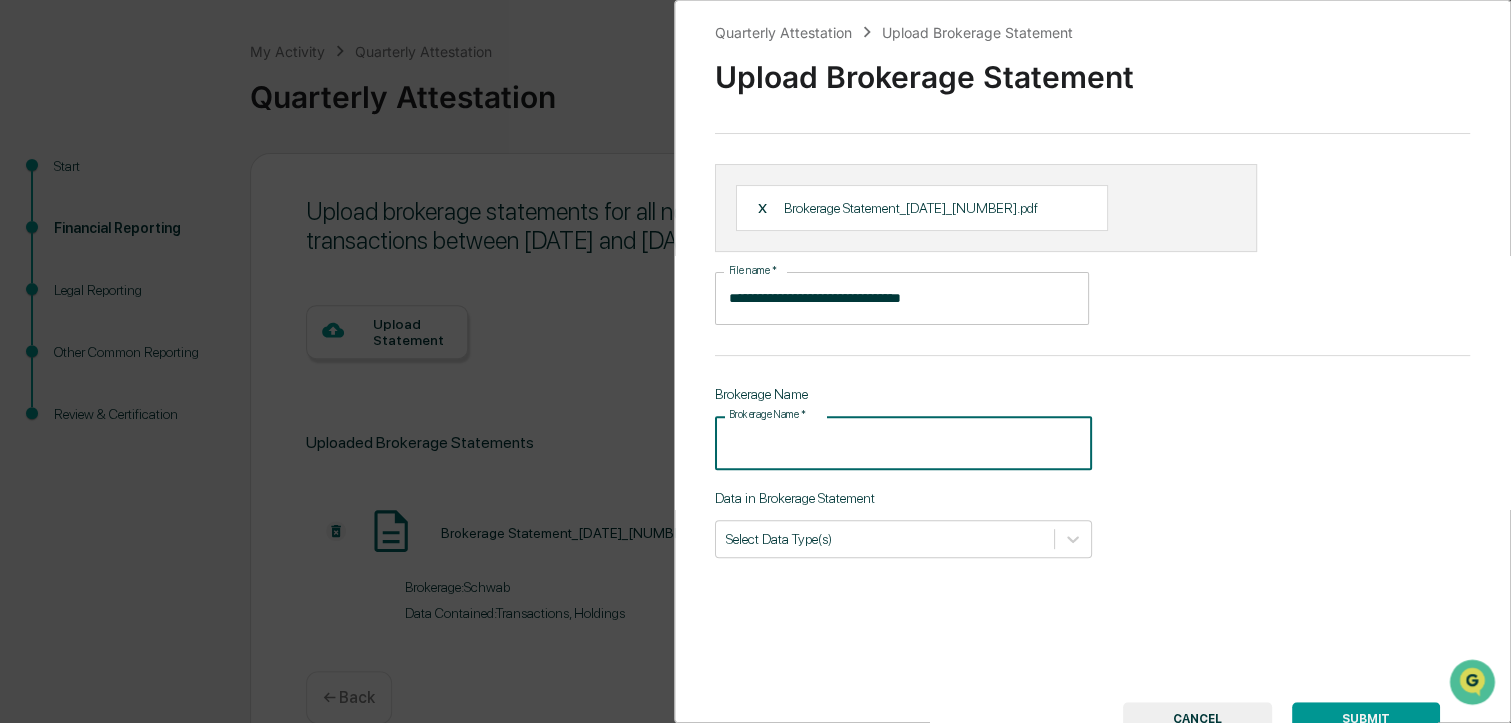 type on "*" 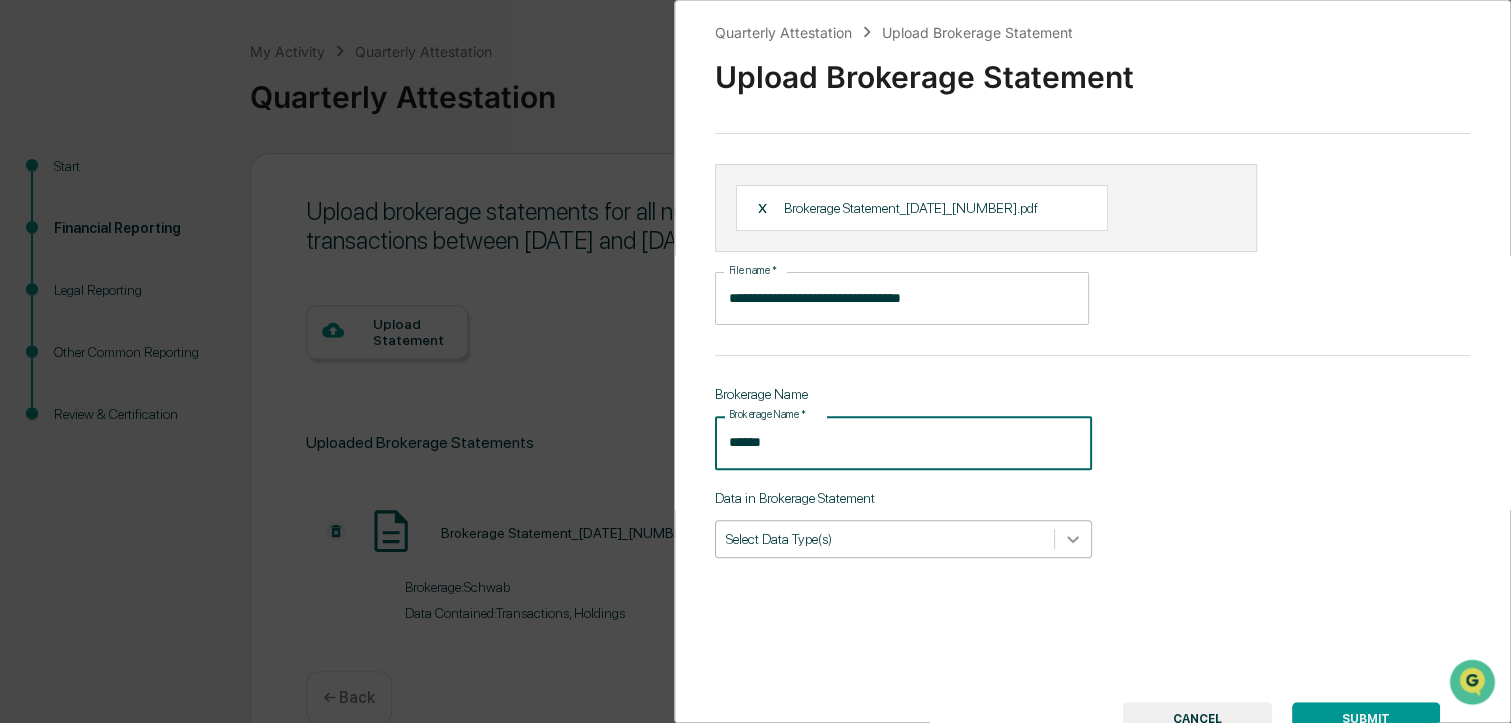 type on "******" 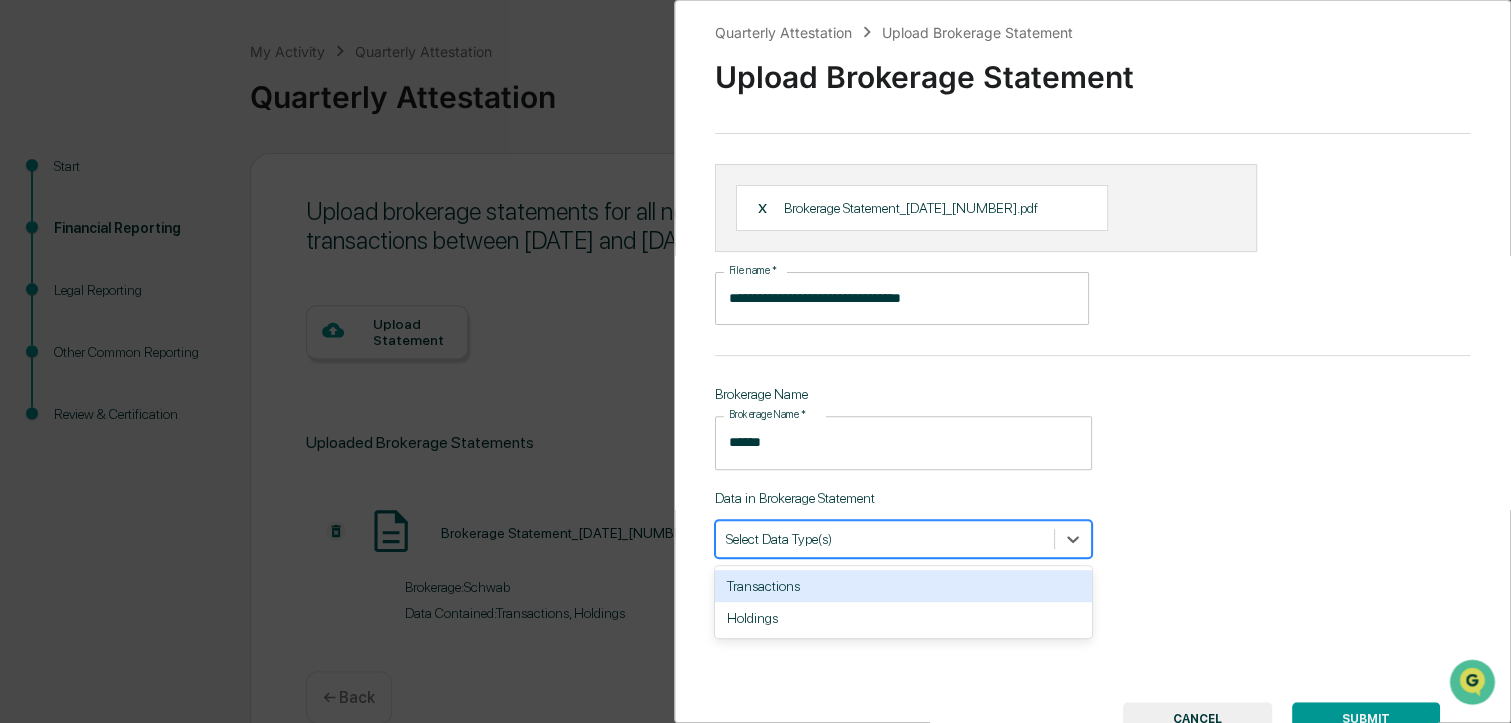 drag, startPoint x: 773, startPoint y: 598, endPoint x: 794, endPoint y: 594, distance: 21.377558 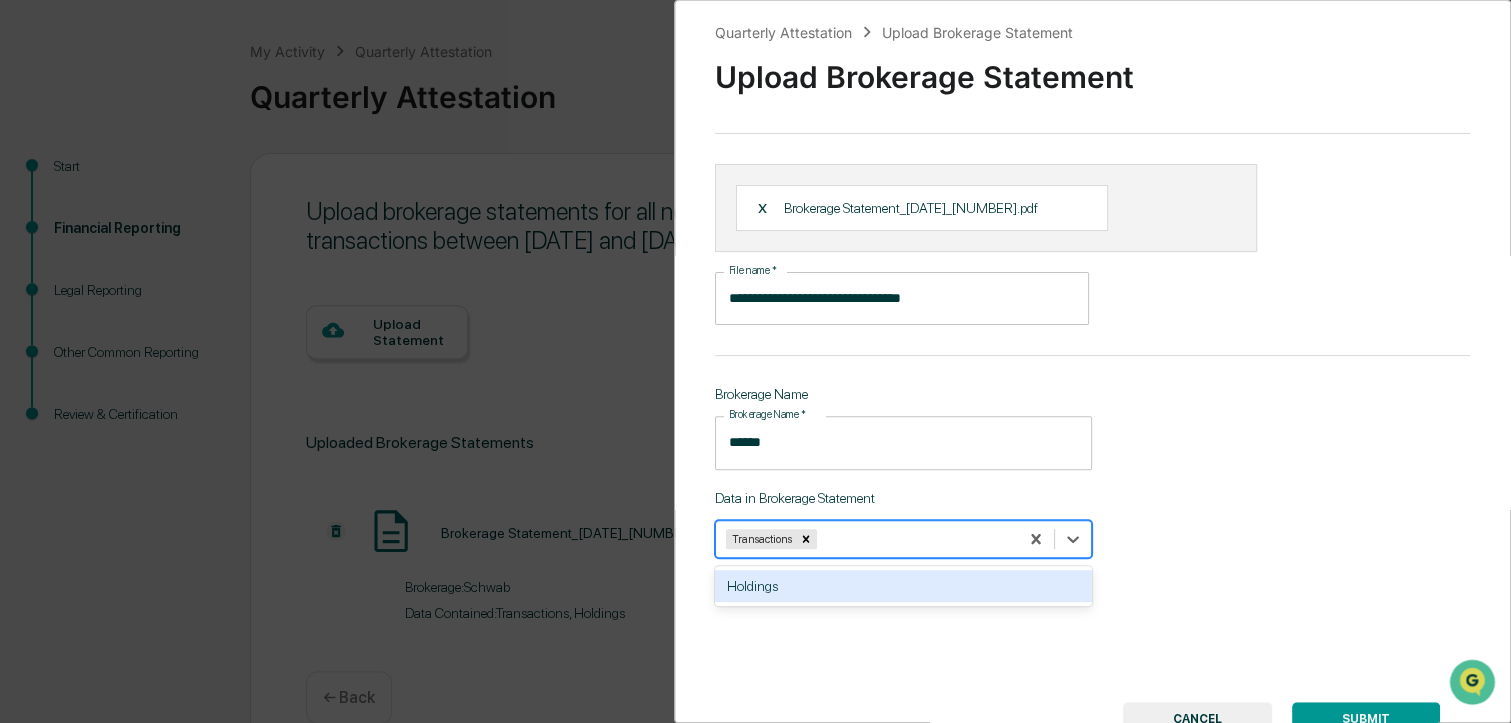 click on "Holdings" at bounding box center (904, 586) 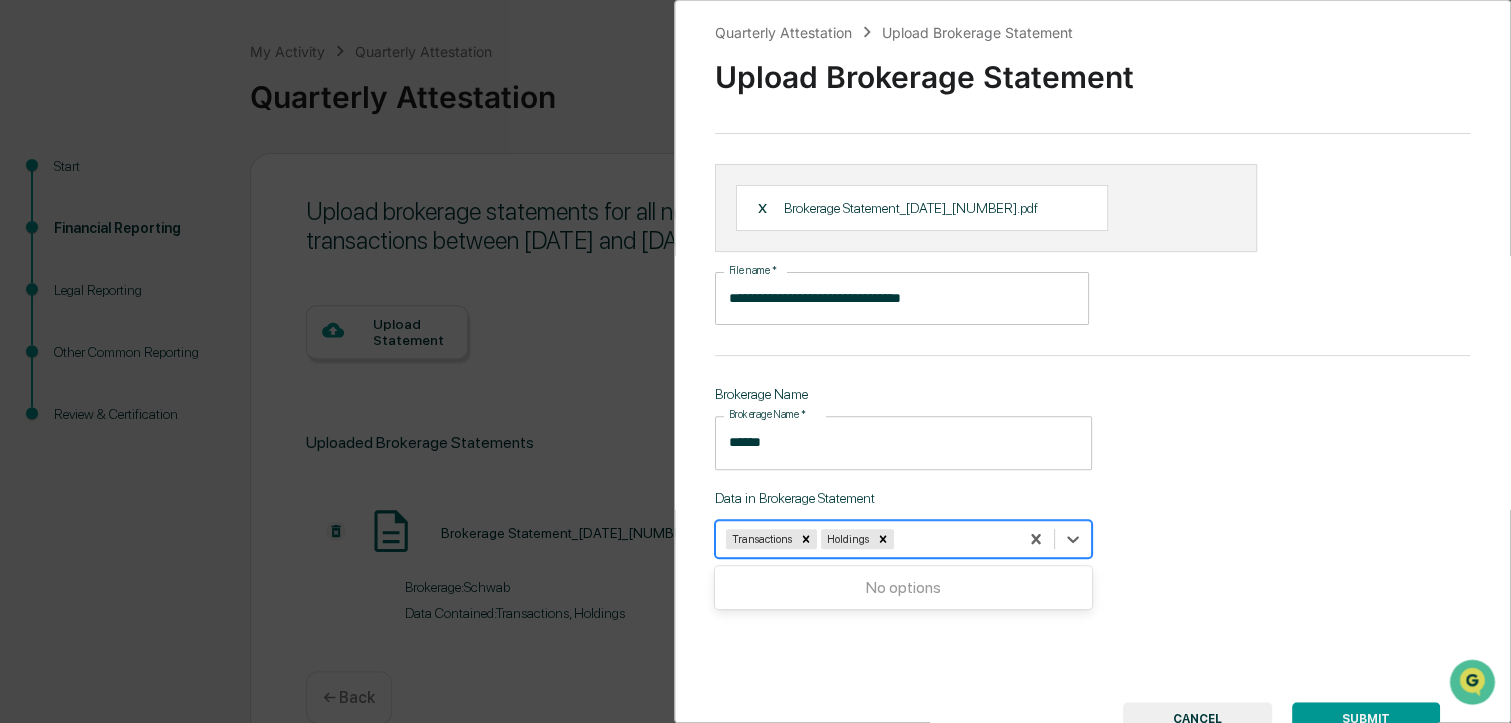 scroll, scrollTop: 81, scrollLeft: 0, axis: vertical 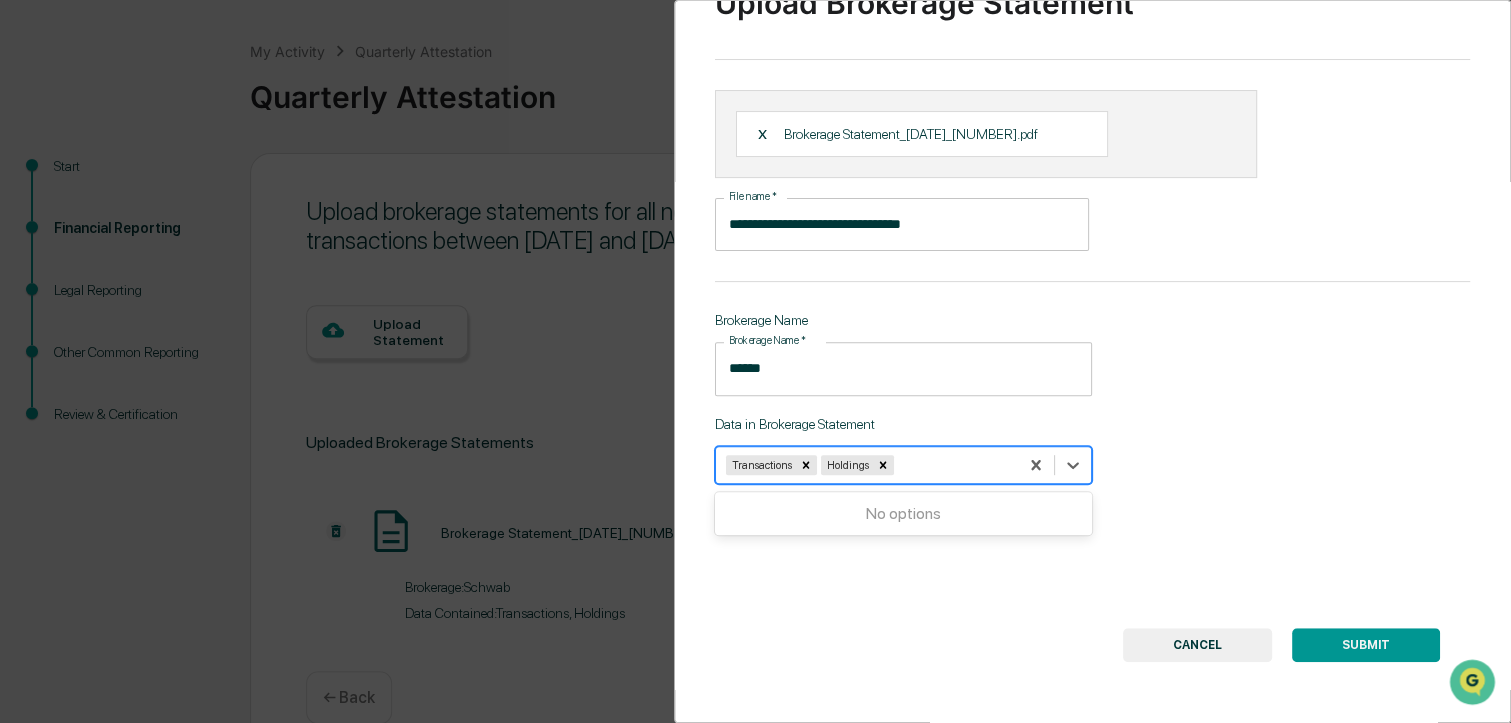click on "SUBMIT" at bounding box center (1366, 645) 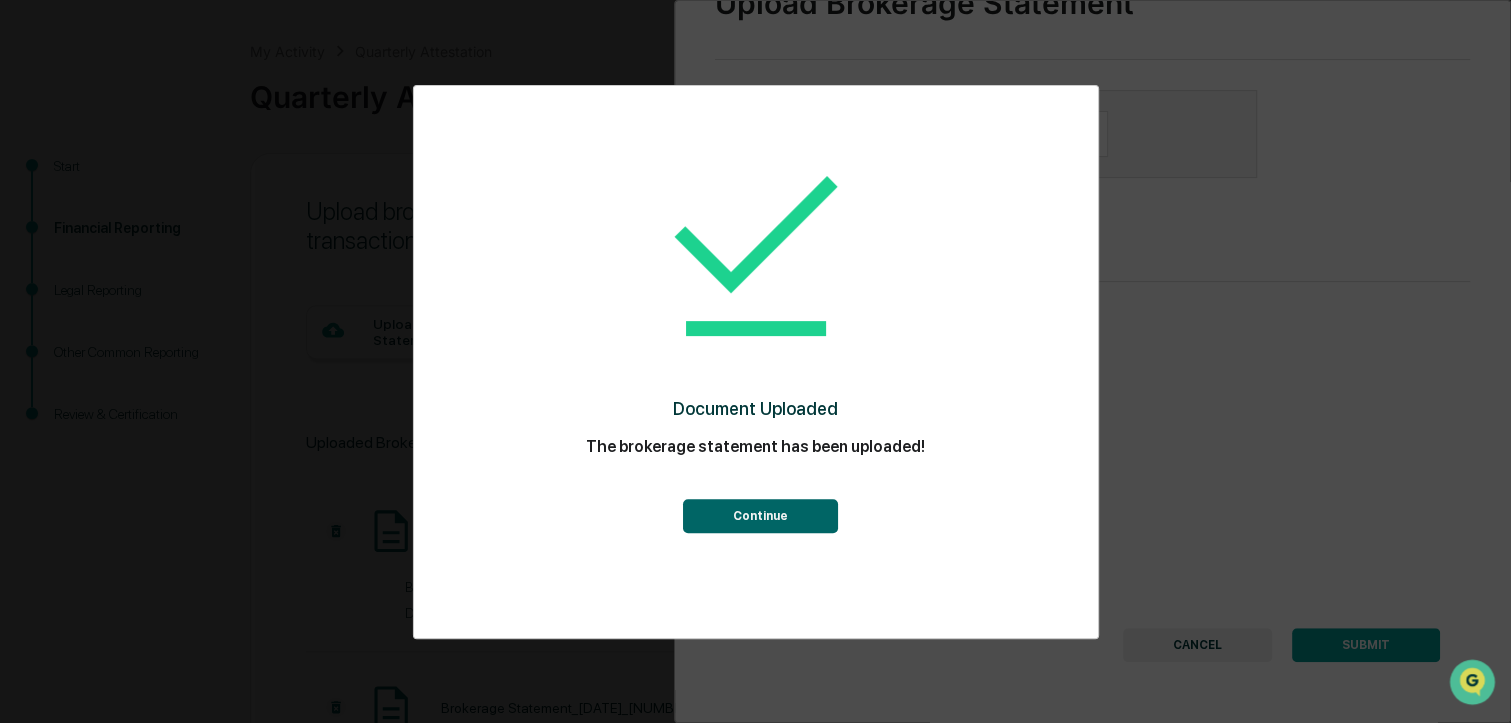 click on "Continue" at bounding box center (760, 516) 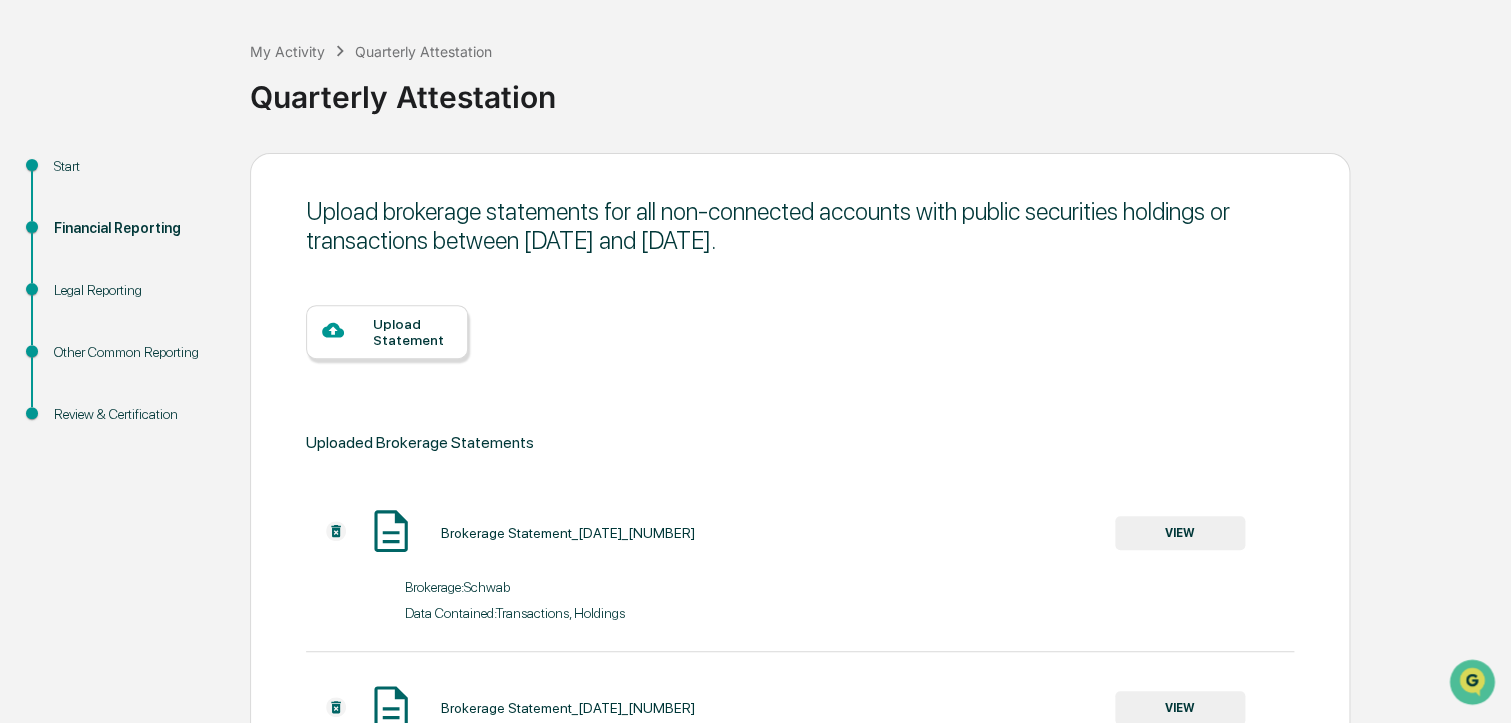 click 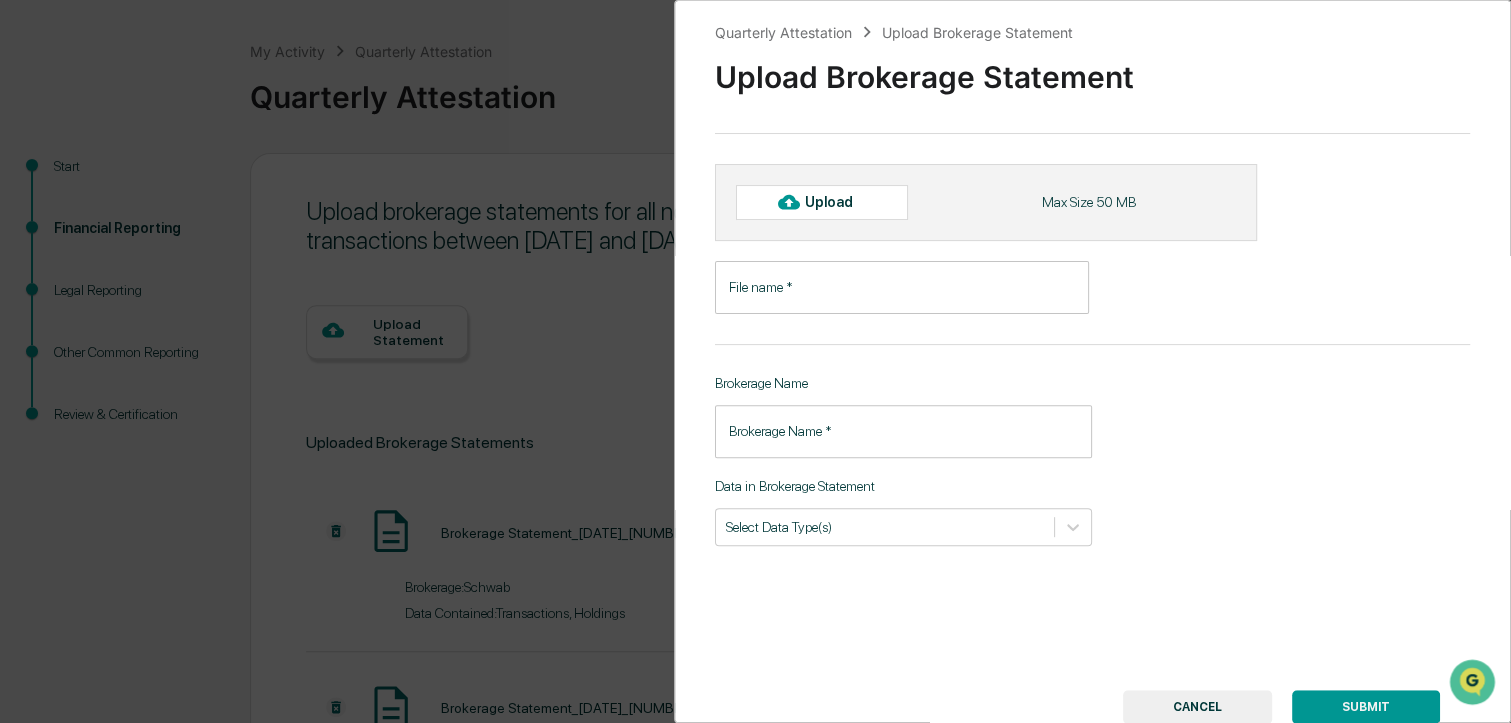 click 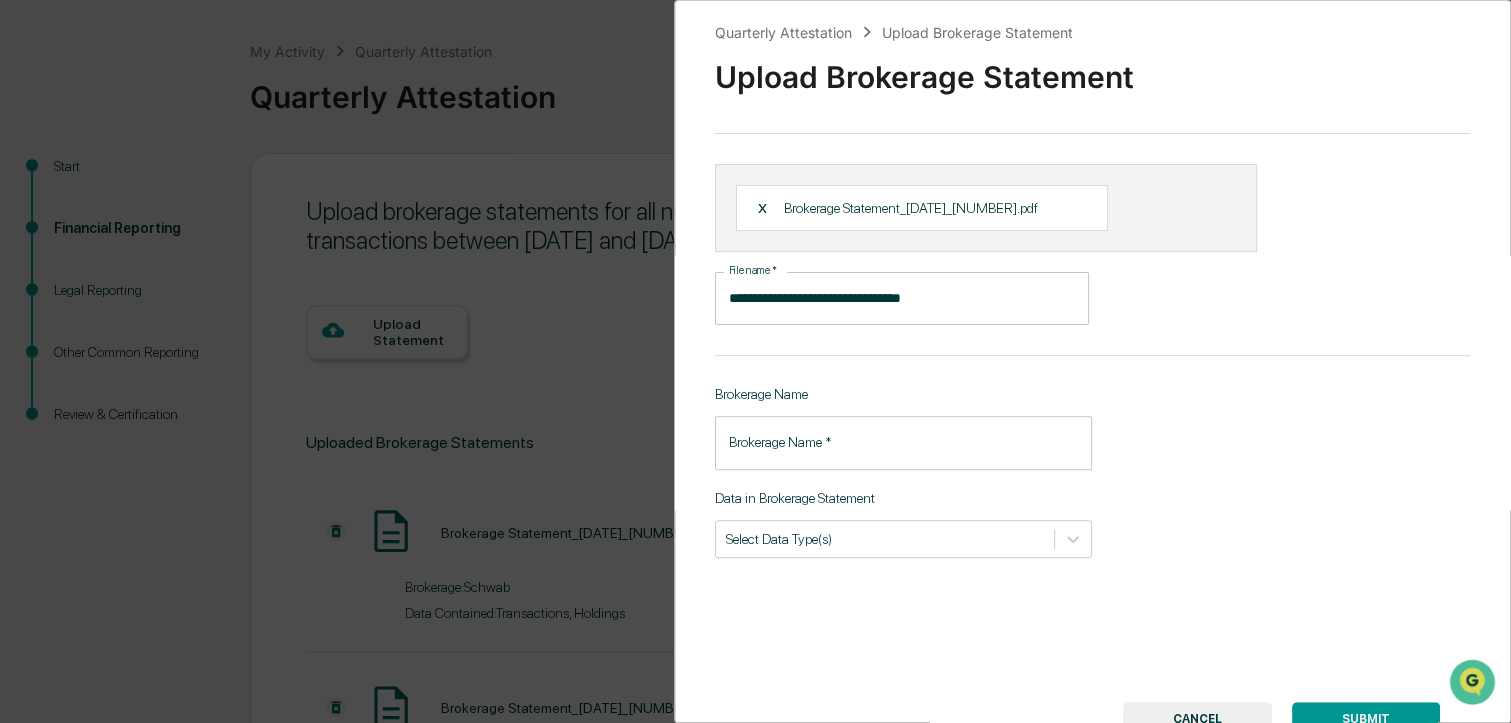 click on "Brokerage Name   *" at bounding box center [904, 442] 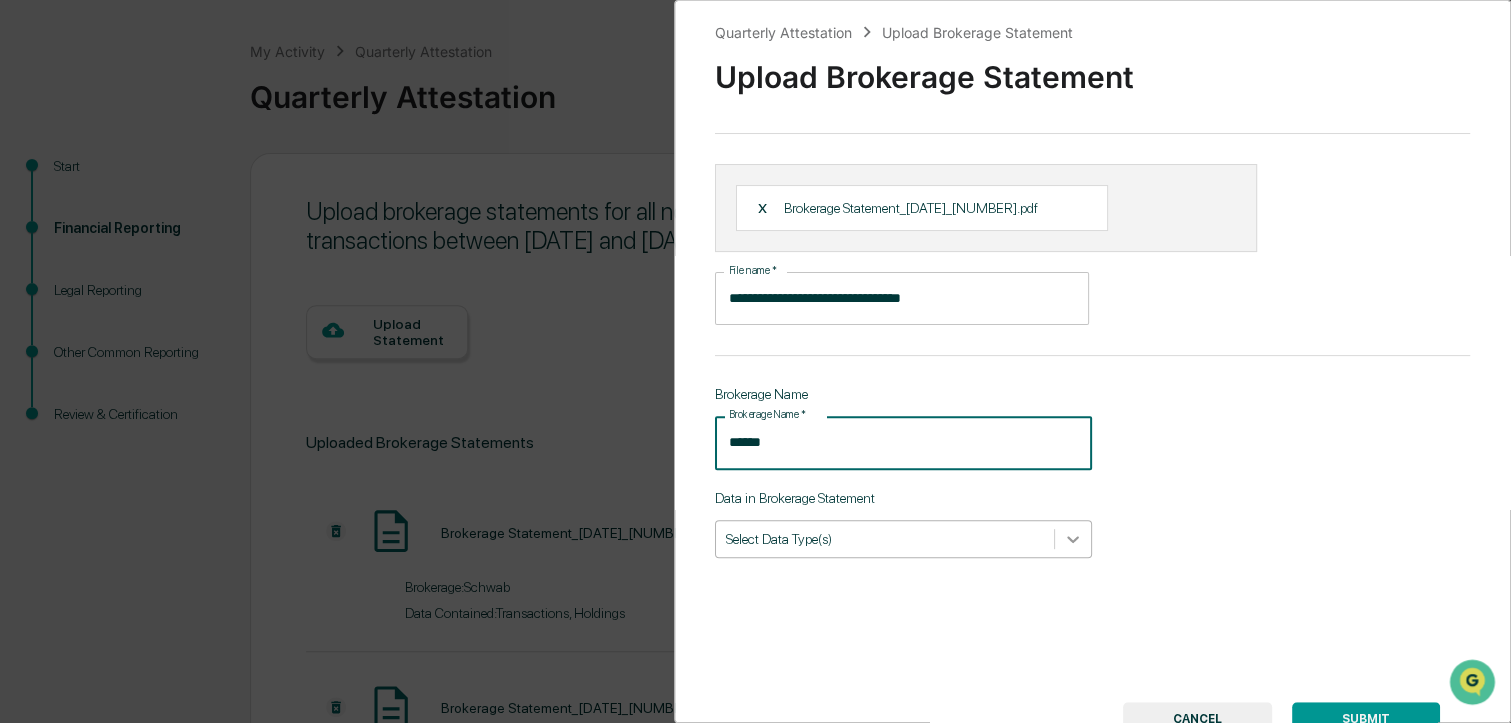 type on "******" 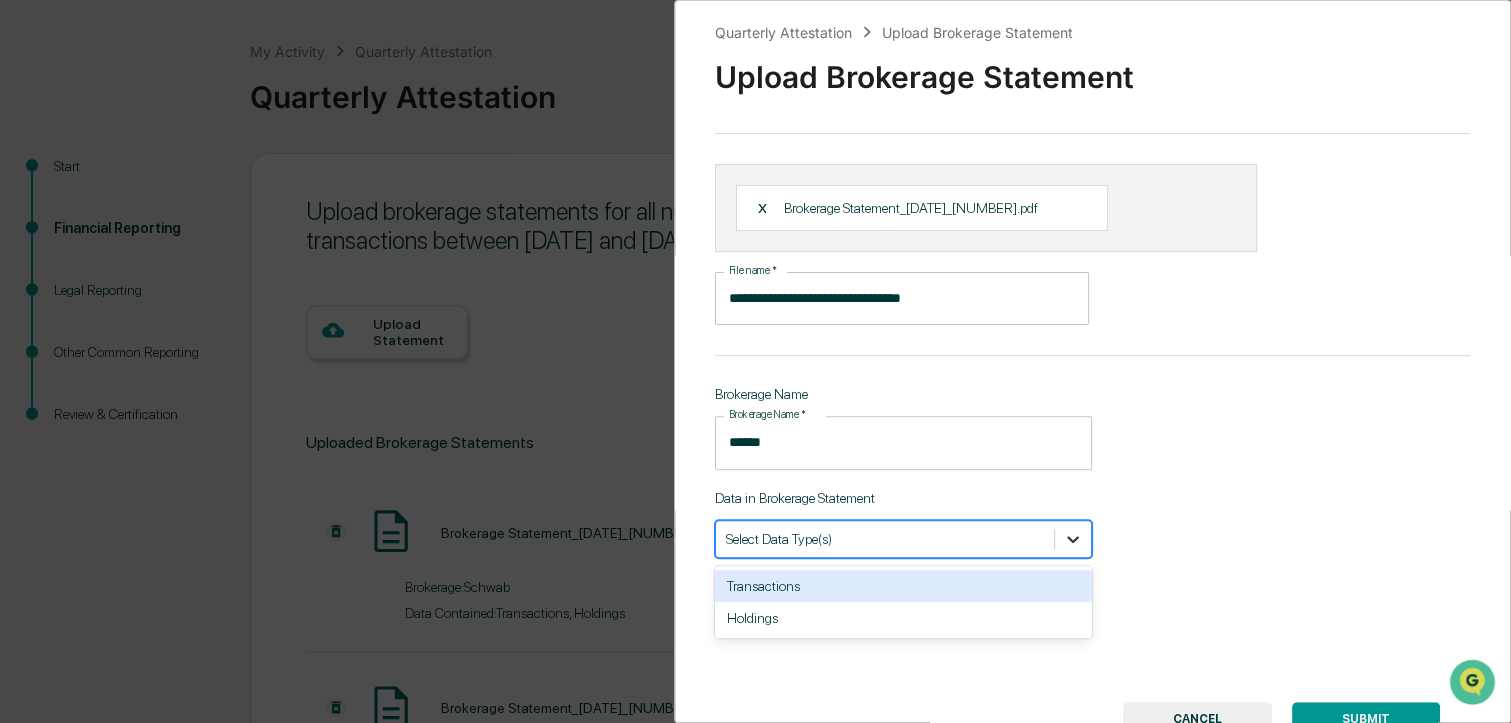 drag, startPoint x: 1082, startPoint y: 534, endPoint x: 1057, endPoint y: 536, distance: 25.079872 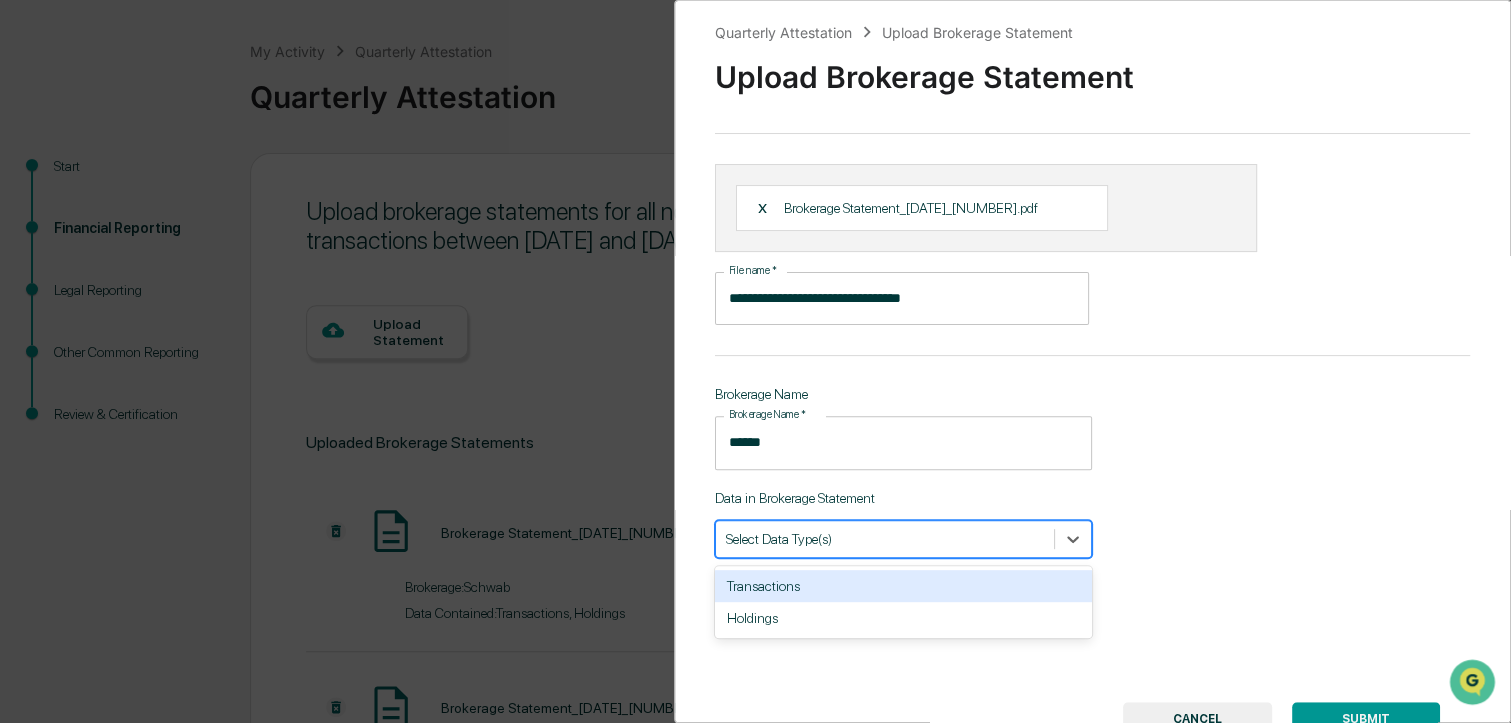 click on "Transactions" at bounding box center [904, 586] 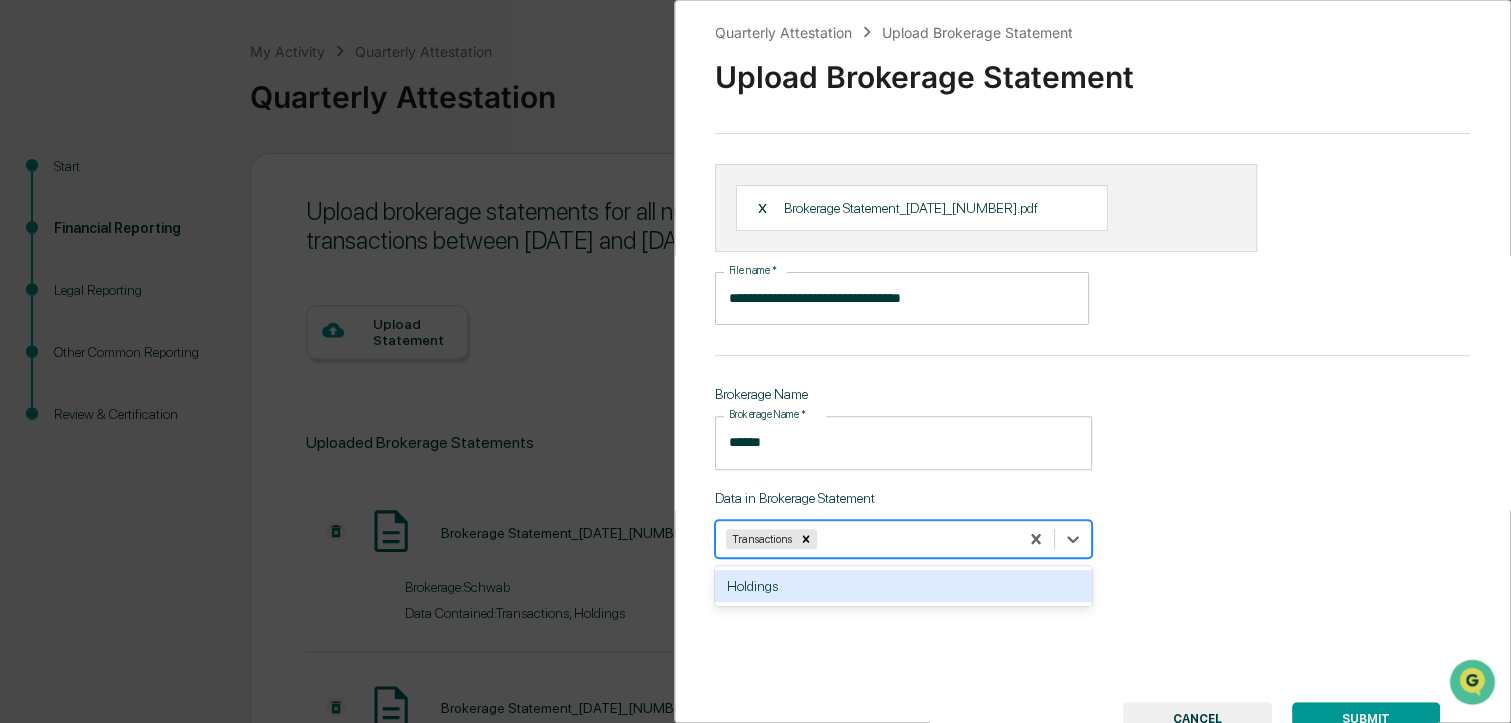 click on "Holdings" at bounding box center (904, 586) 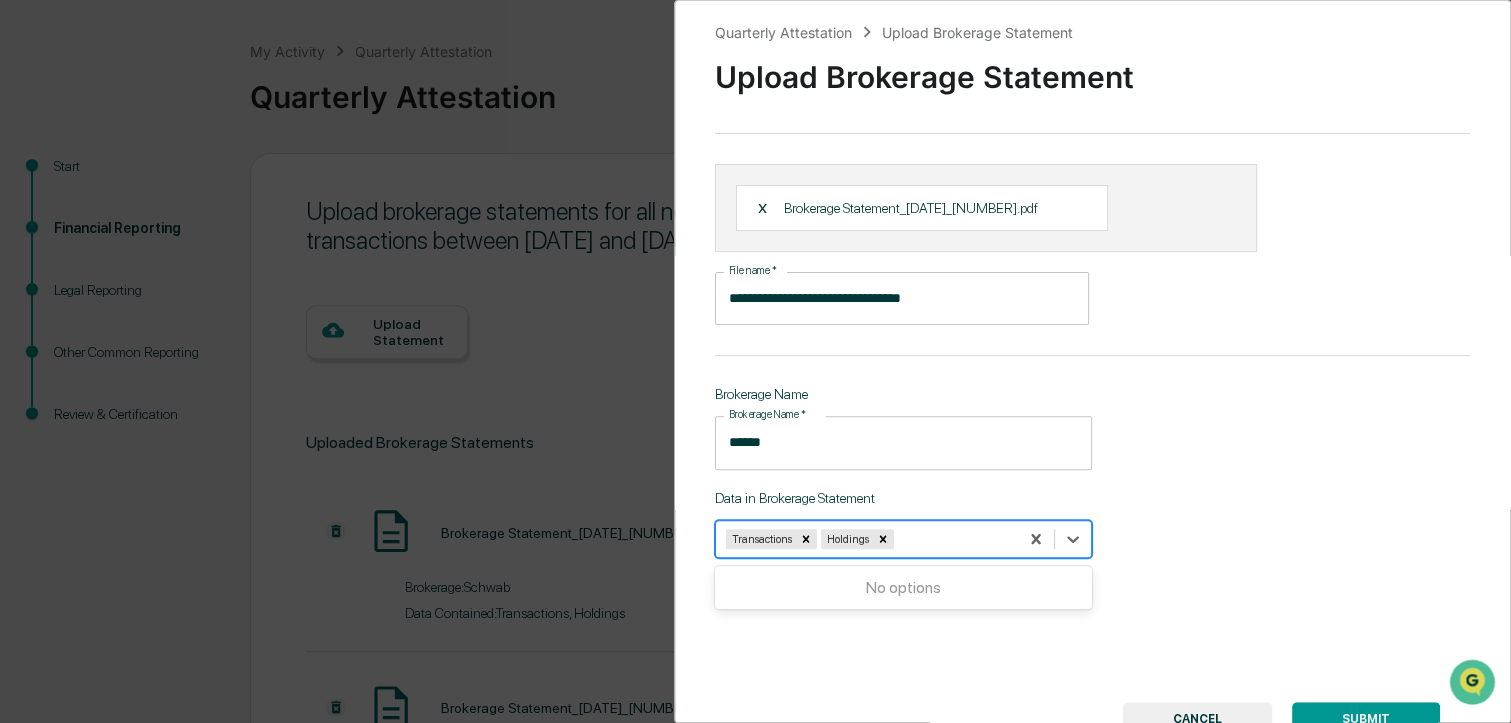 scroll, scrollTop: 81, scrollLeft: 0, axis: vertical 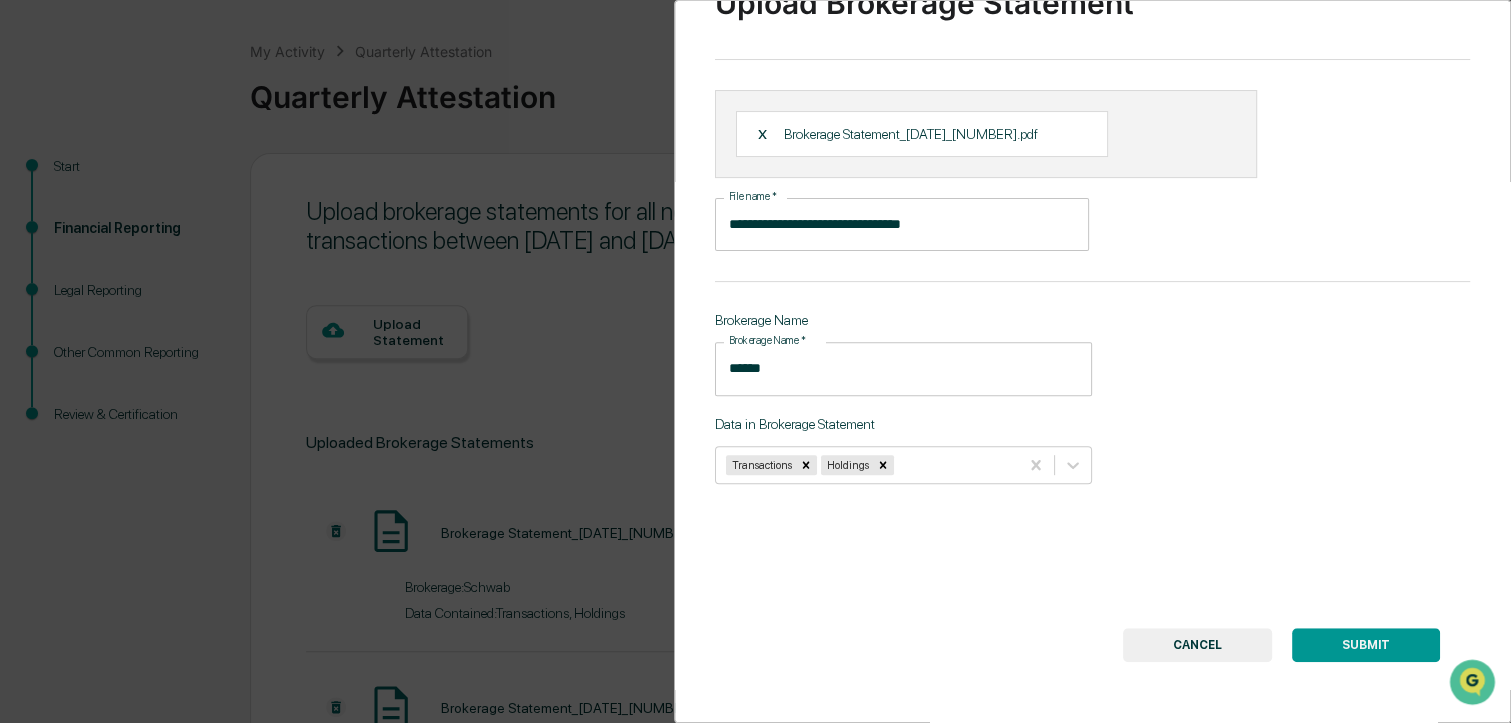 click on "SUBMIT" at bounding box center (1366, 645) 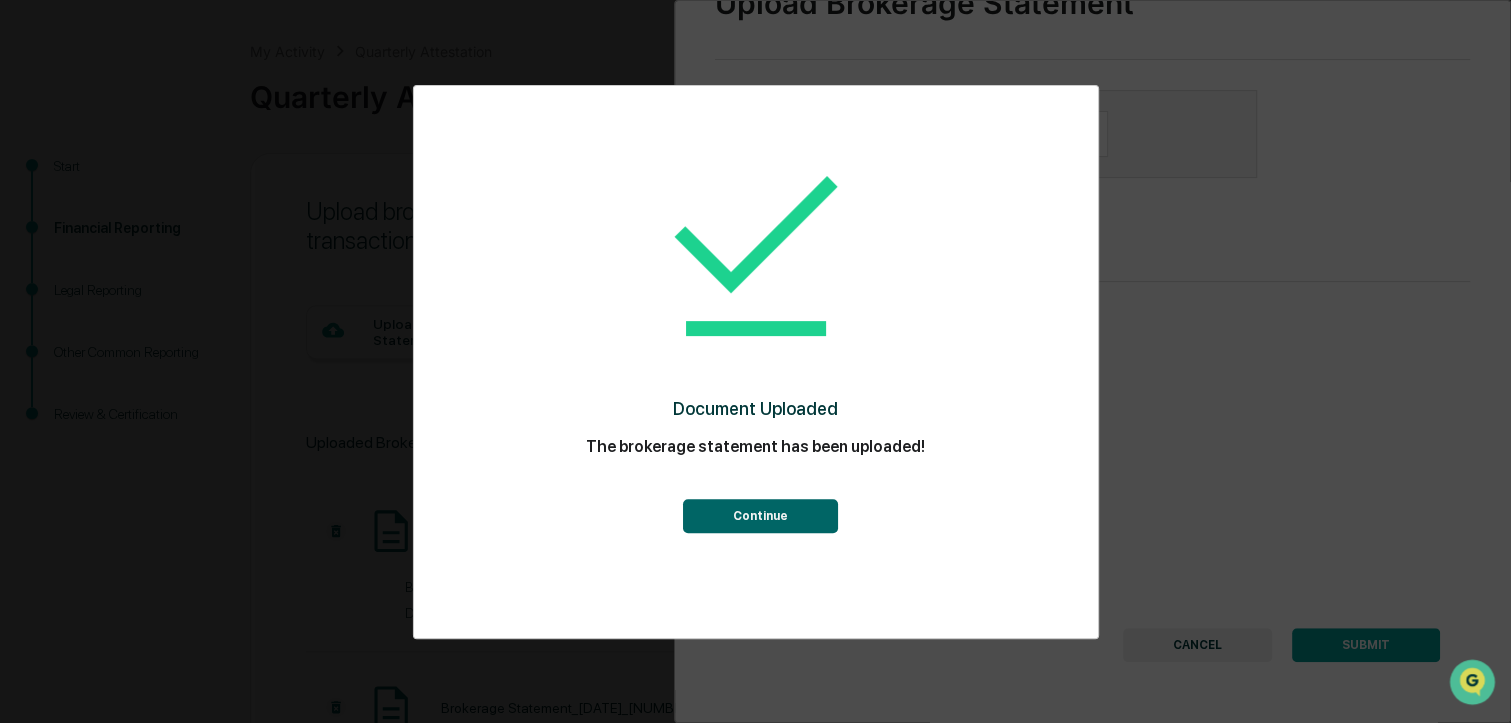 click on "Continue" at bounding box center (760, 516) 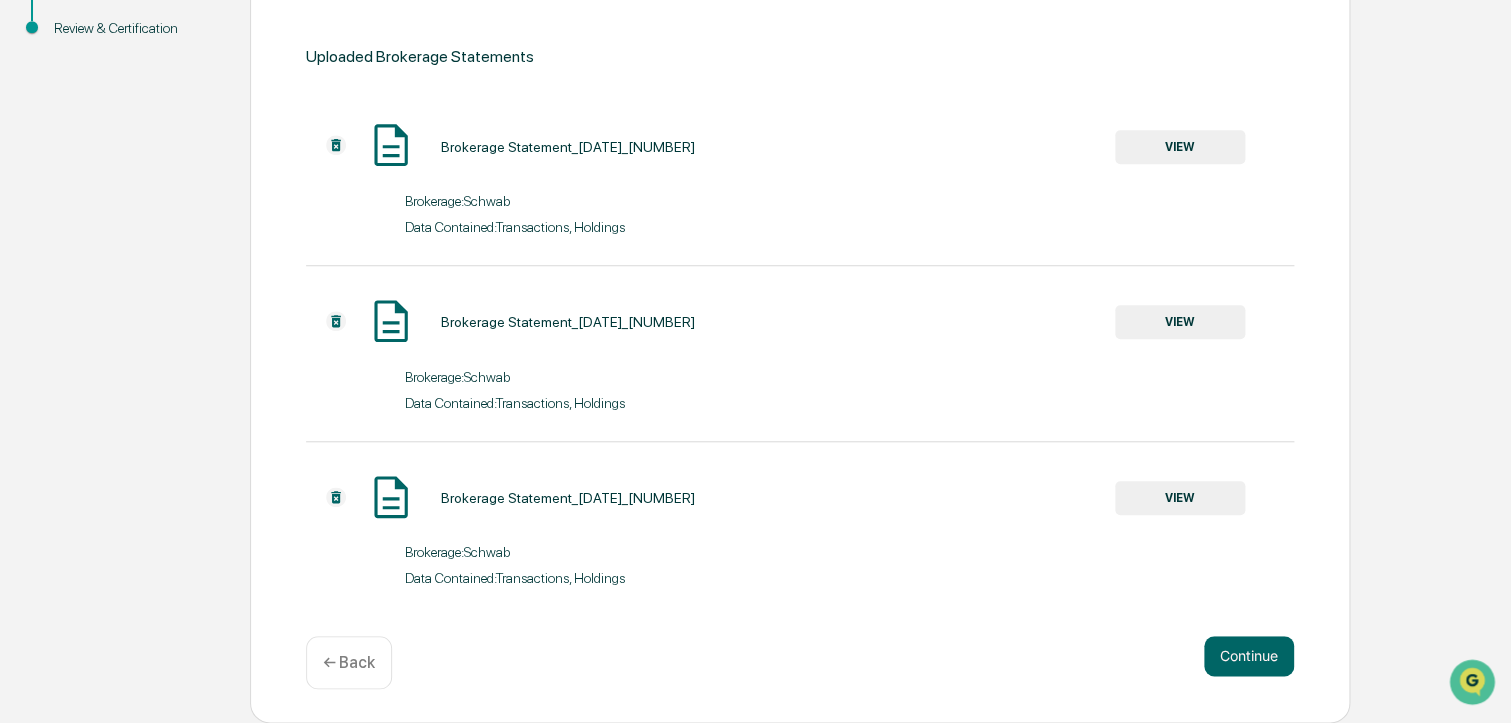 scroll, scrollTop: 484, scrollLeft: 0, axis: vertical 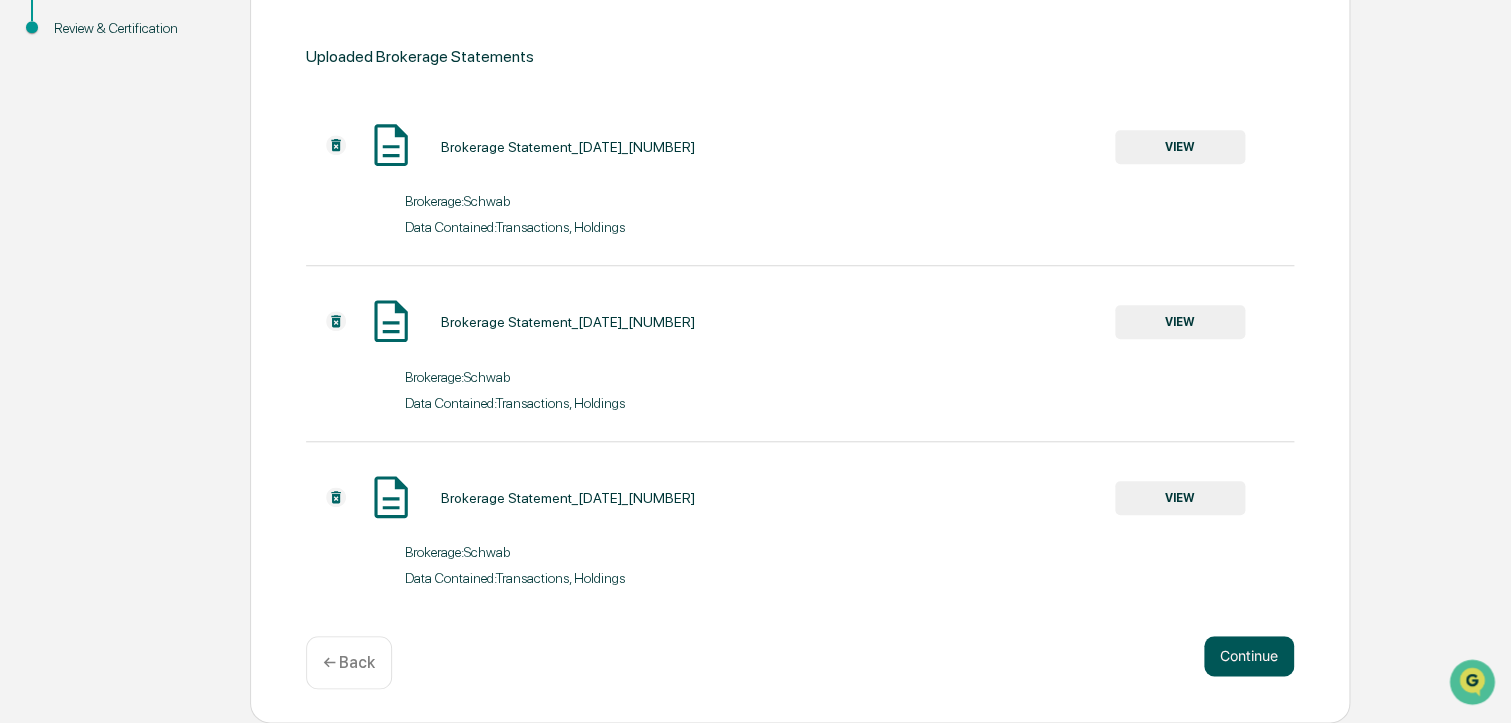 click on "Continue" at bounding box center [1249, 656] 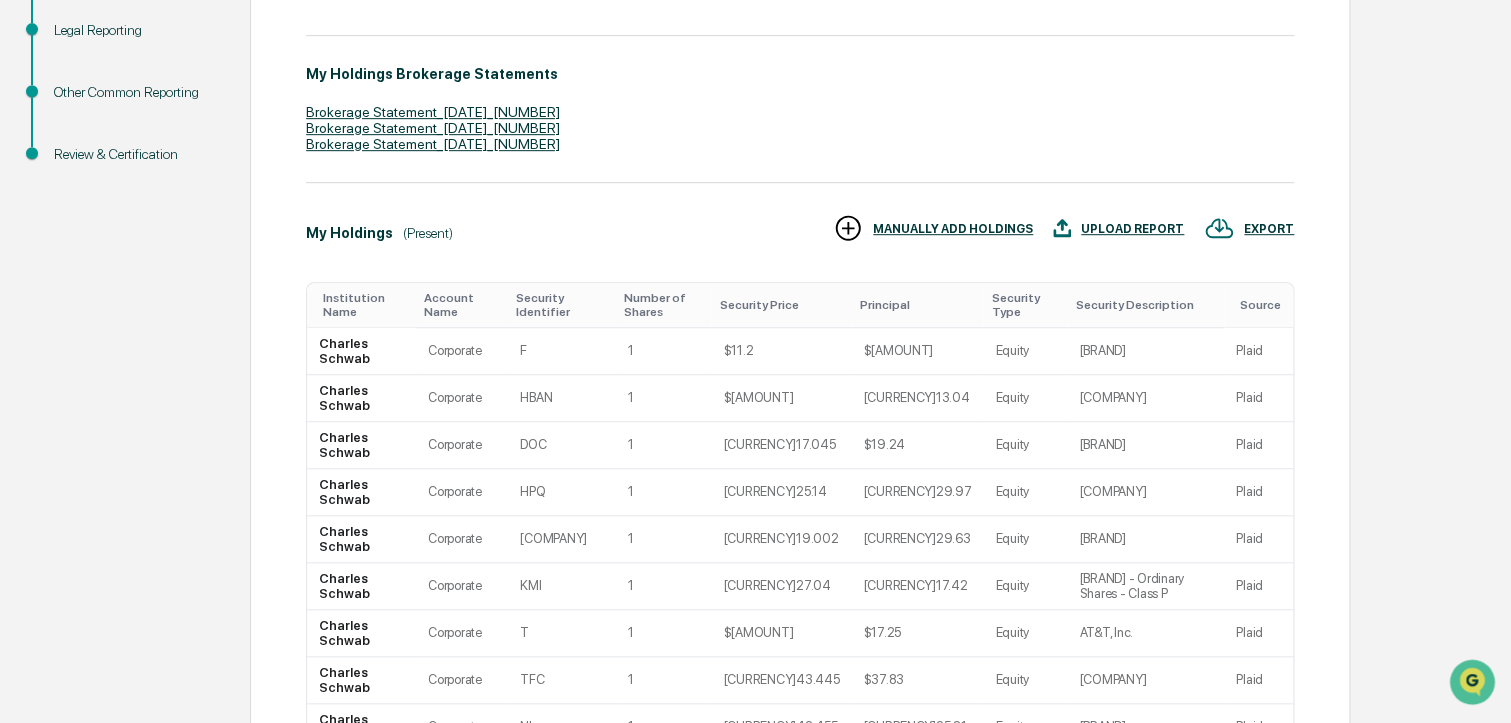 scroll, scrollTop: 623, scrollLeft: 0, axis: vertical 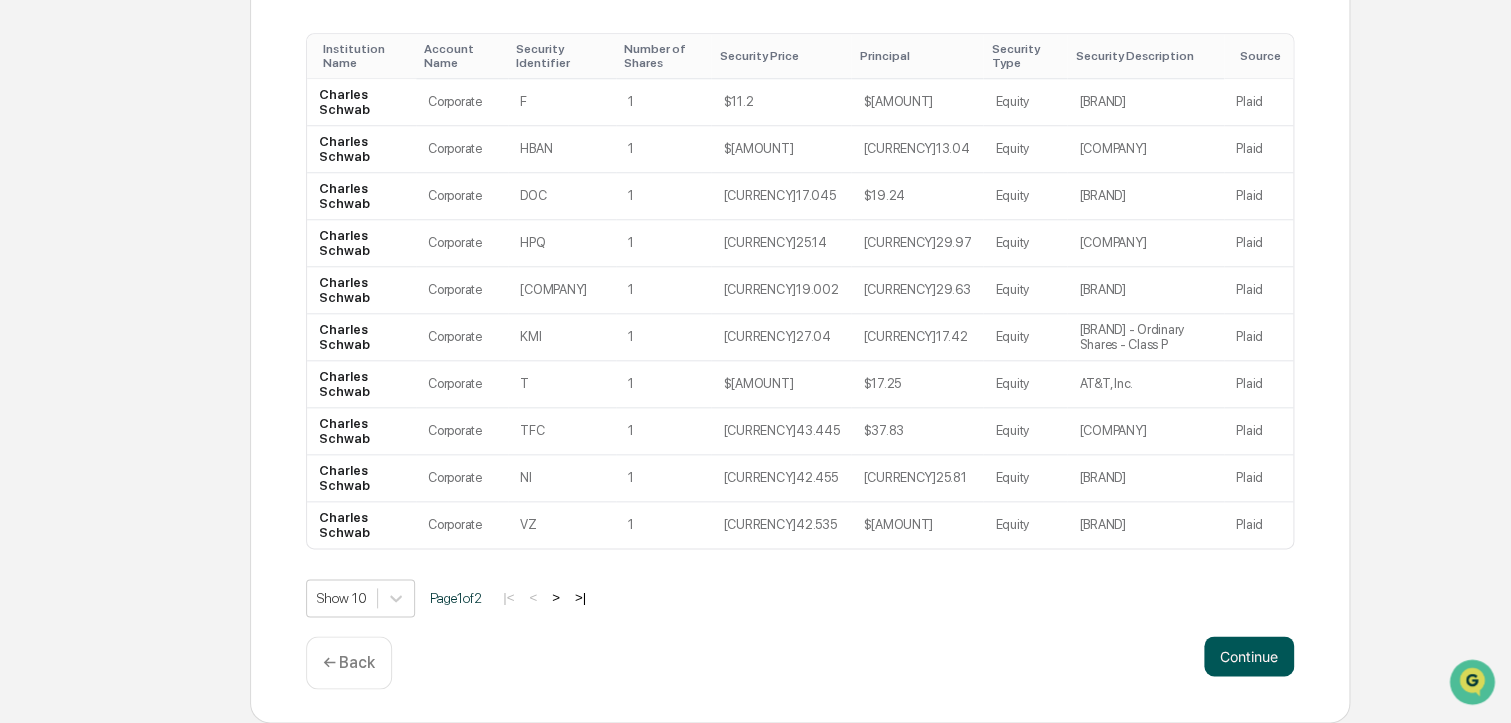 click on "Continue" at bounding box center (1249, 656) 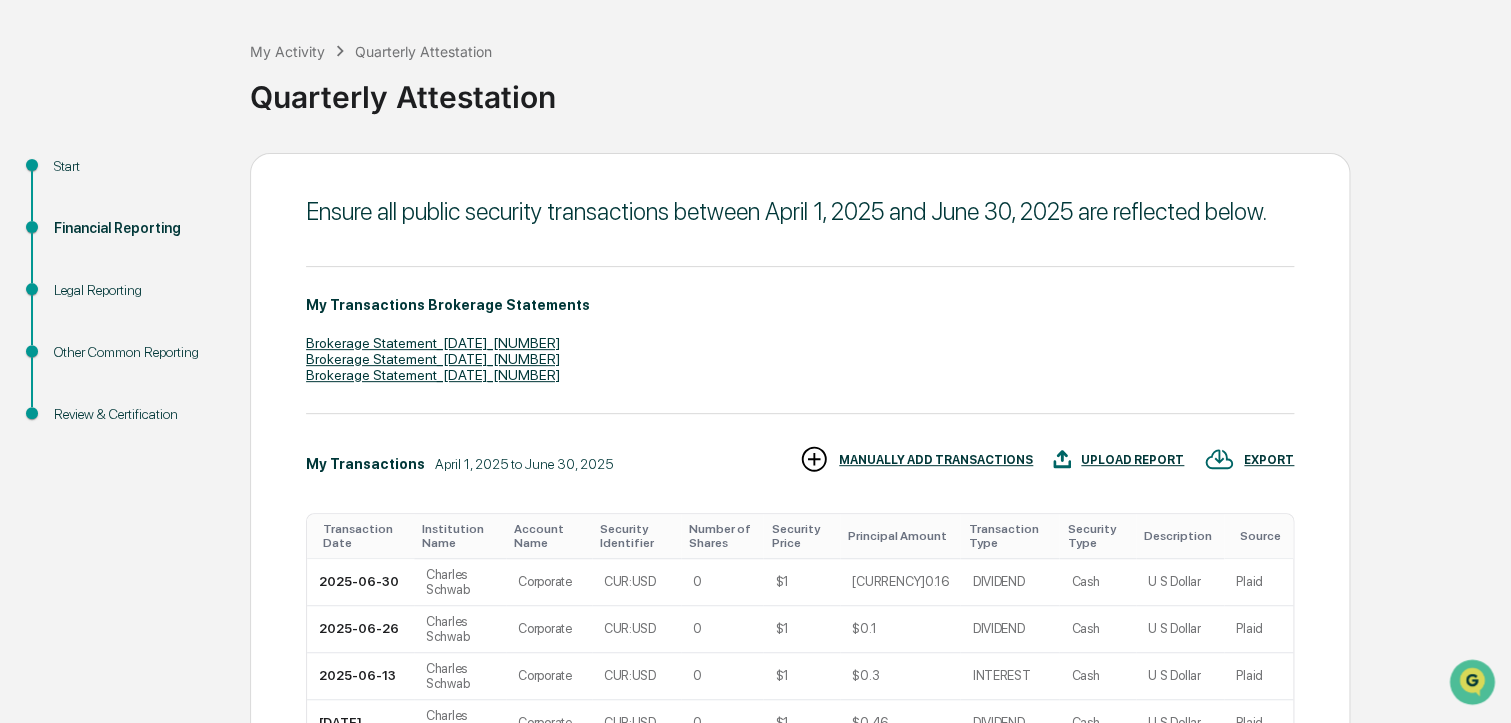 scroll, scrollTop: 593, scrollLeft: 0, axis: vertical 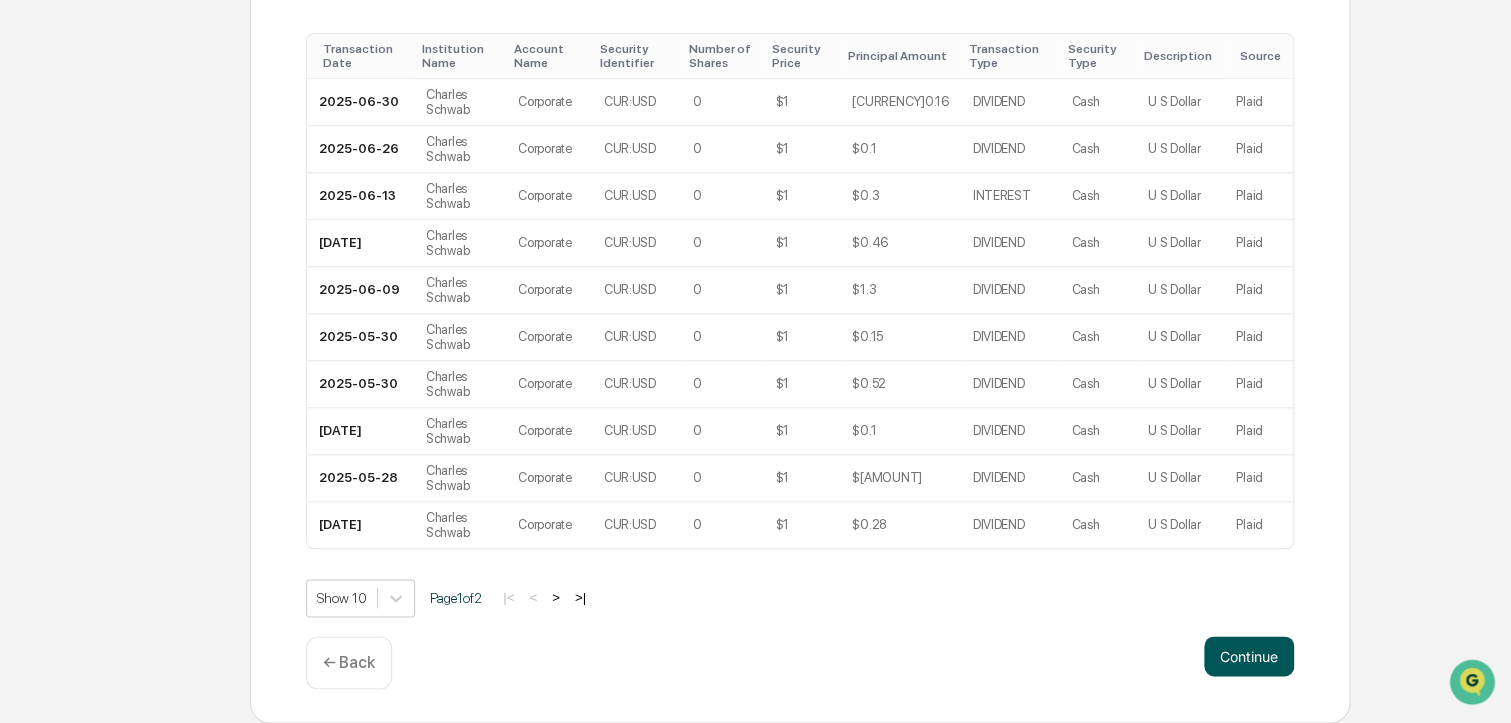 click on "Continue" at bounding box center [1249, 656] 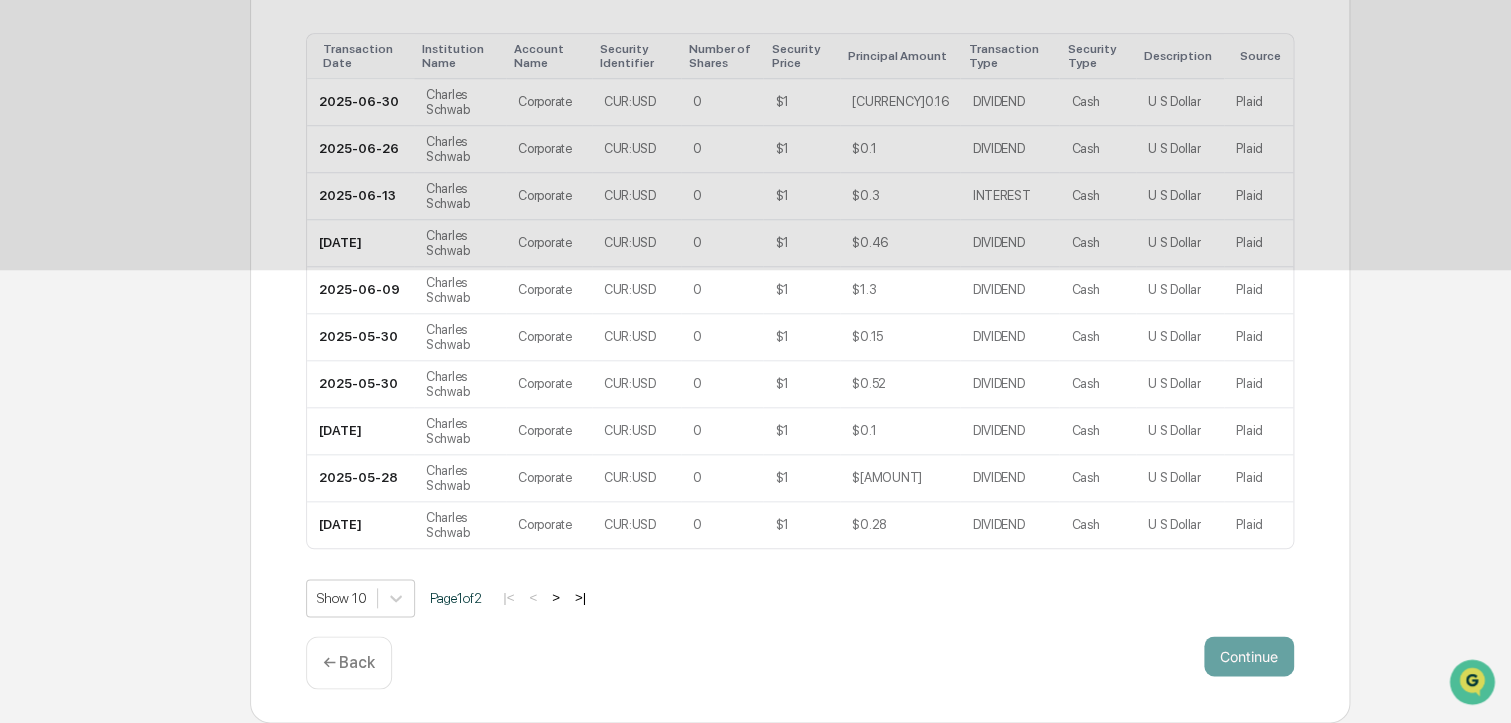 scroll, scrollTop: 85, scrollLeft: 0, axis: vertical 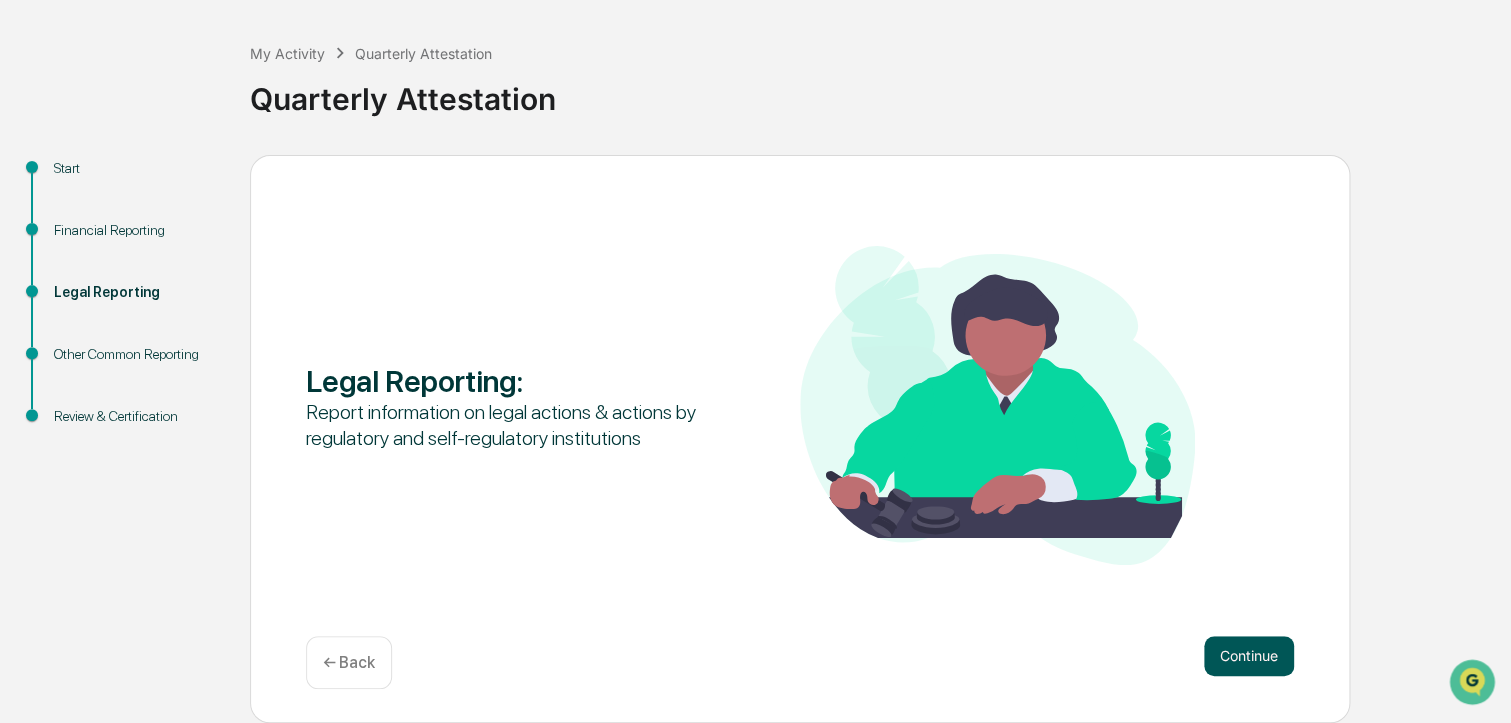 click on "Continue" at bounding box center [1249, 656] 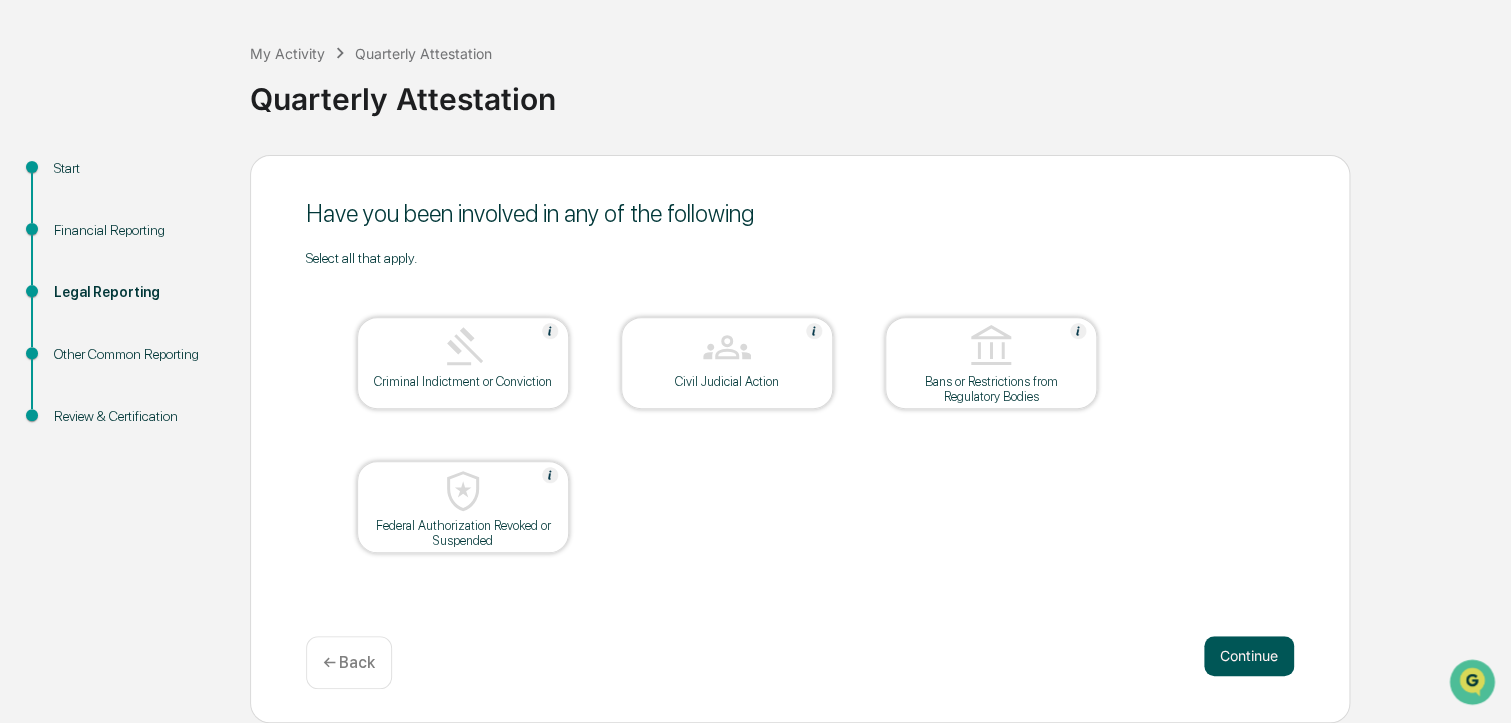 click on "Continue" at bounding box center [1249, 656] 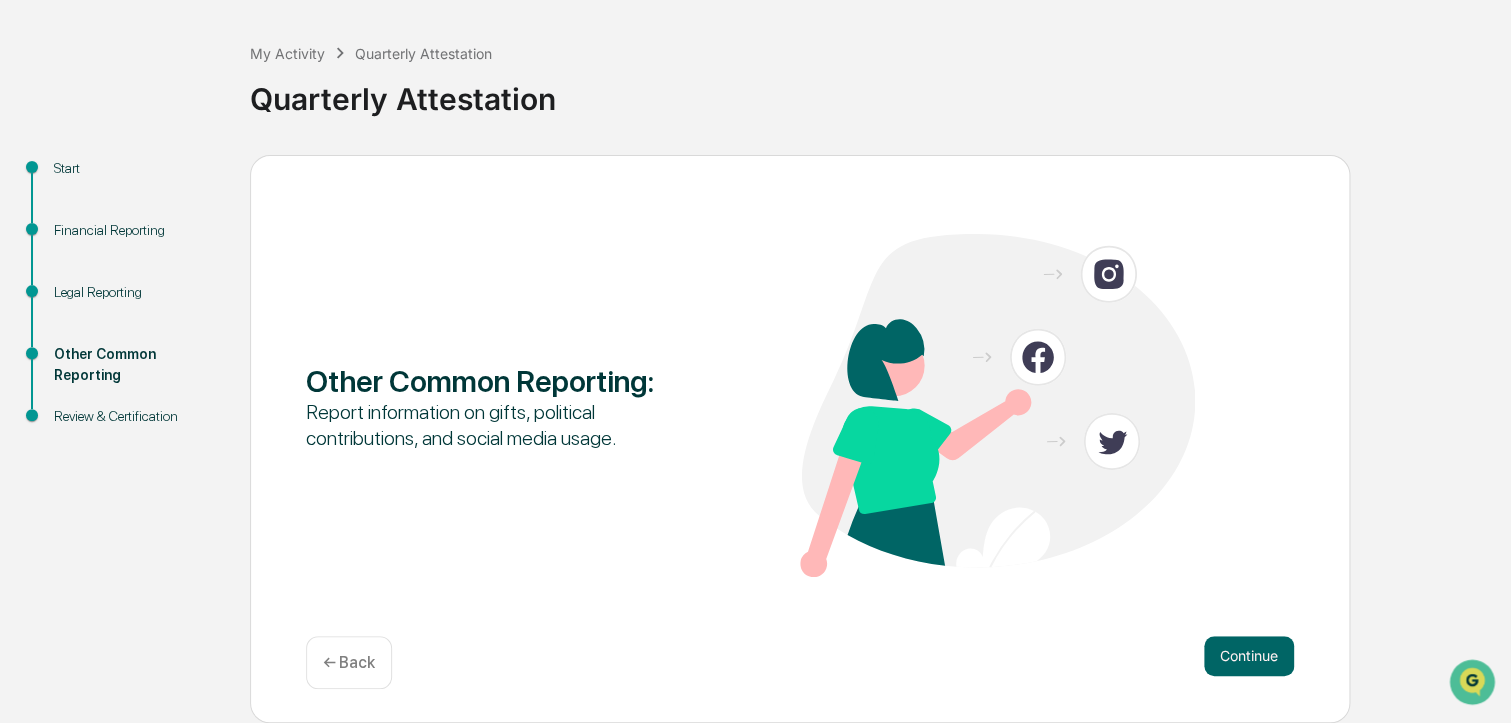 click on "Continue" at bounding box center [1249, 656] 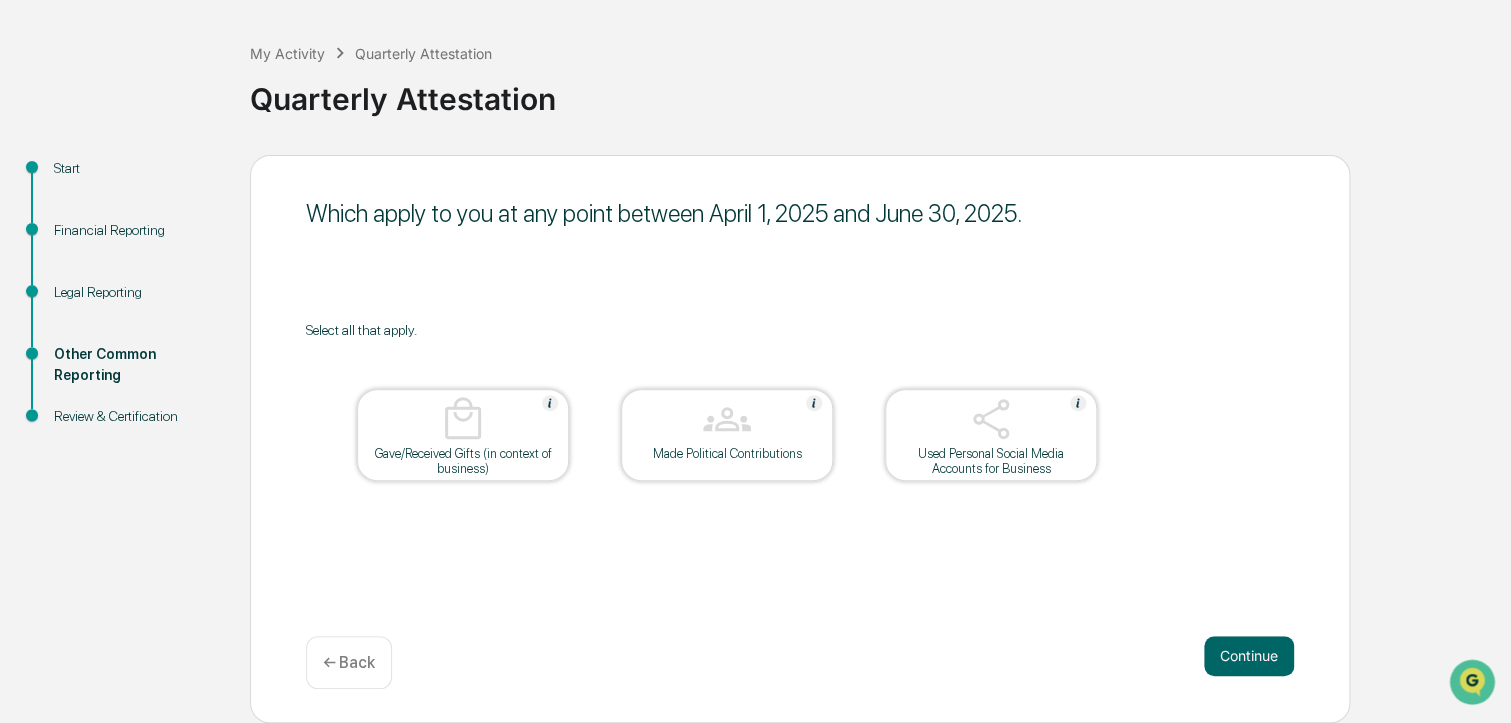 click on "Continue" at bounding box center (1249, 656) 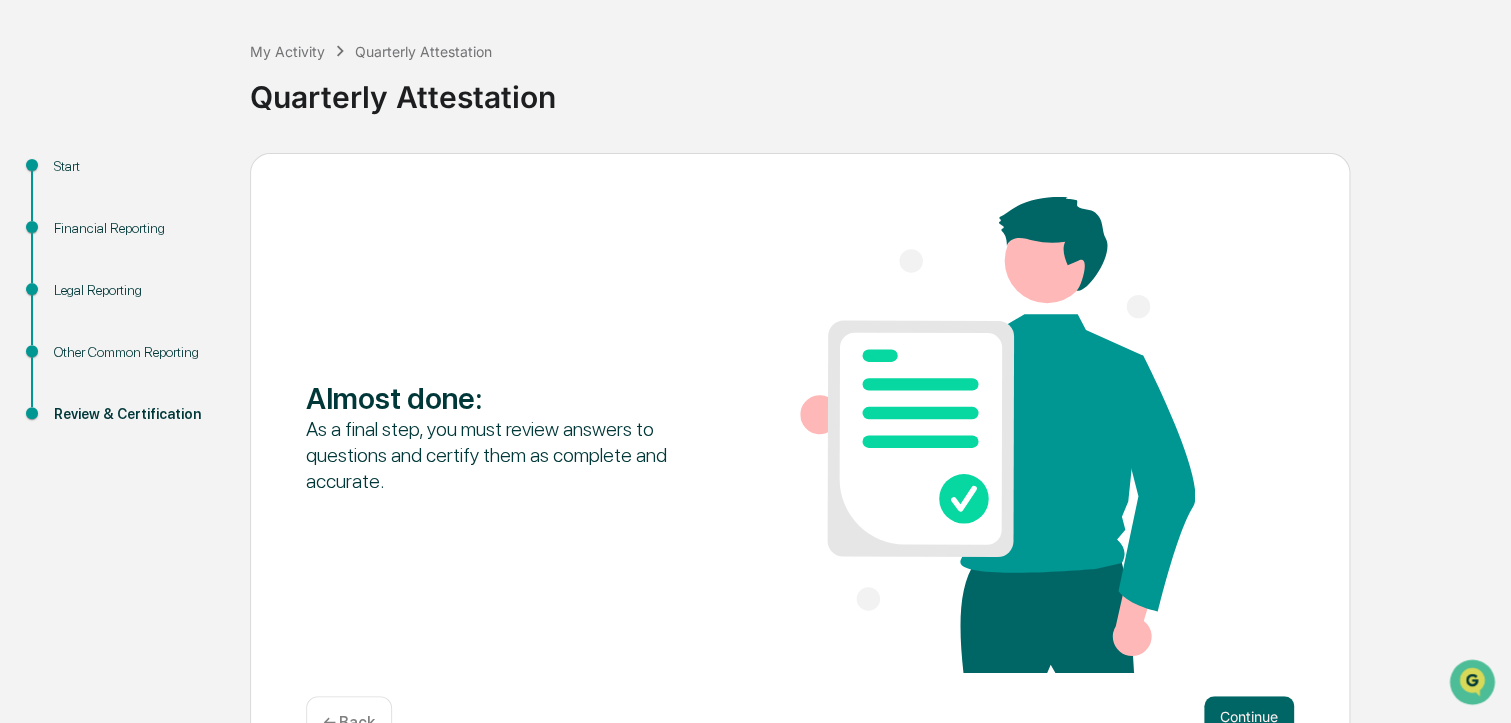 scroll, scrollTop: 148, scrollLeft: 0, axis: vertical 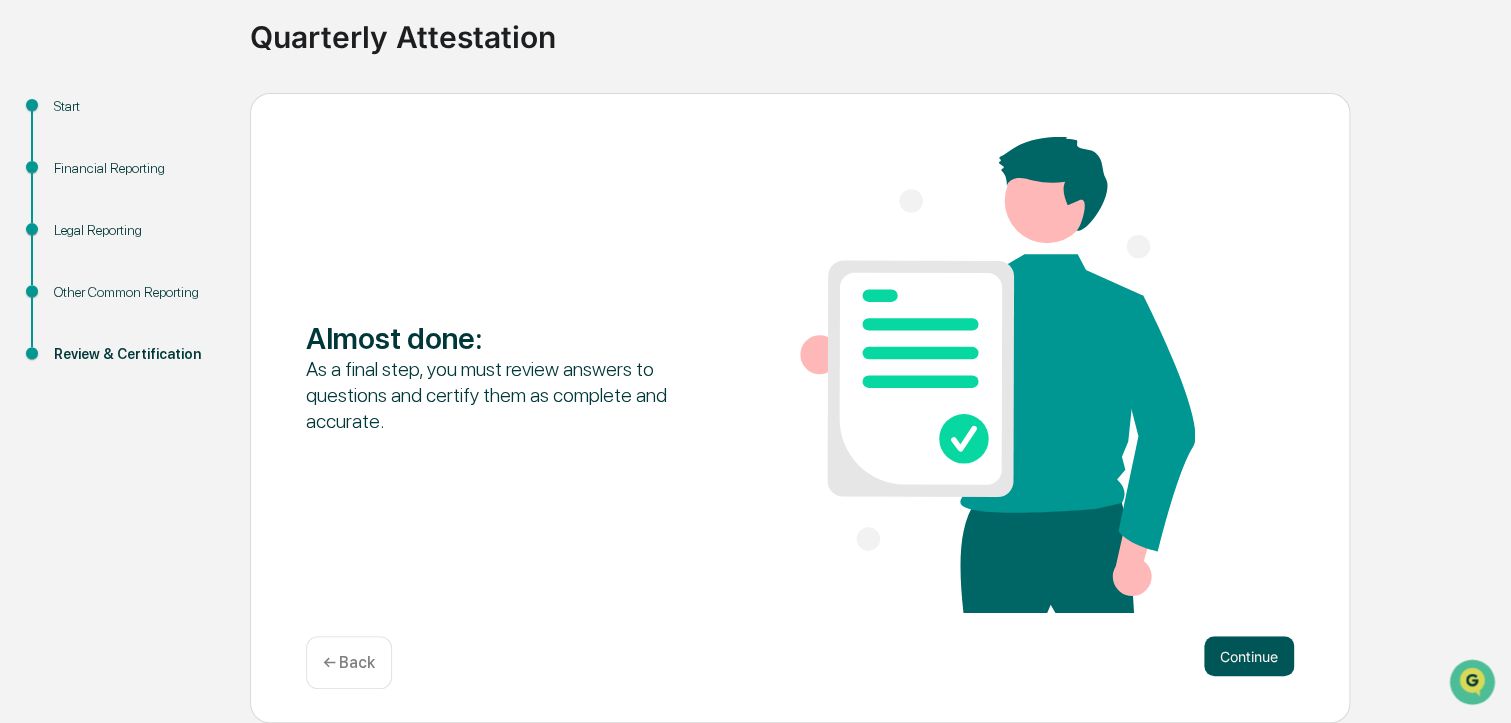 click on "Continue" at bounding box center (1249, 656) 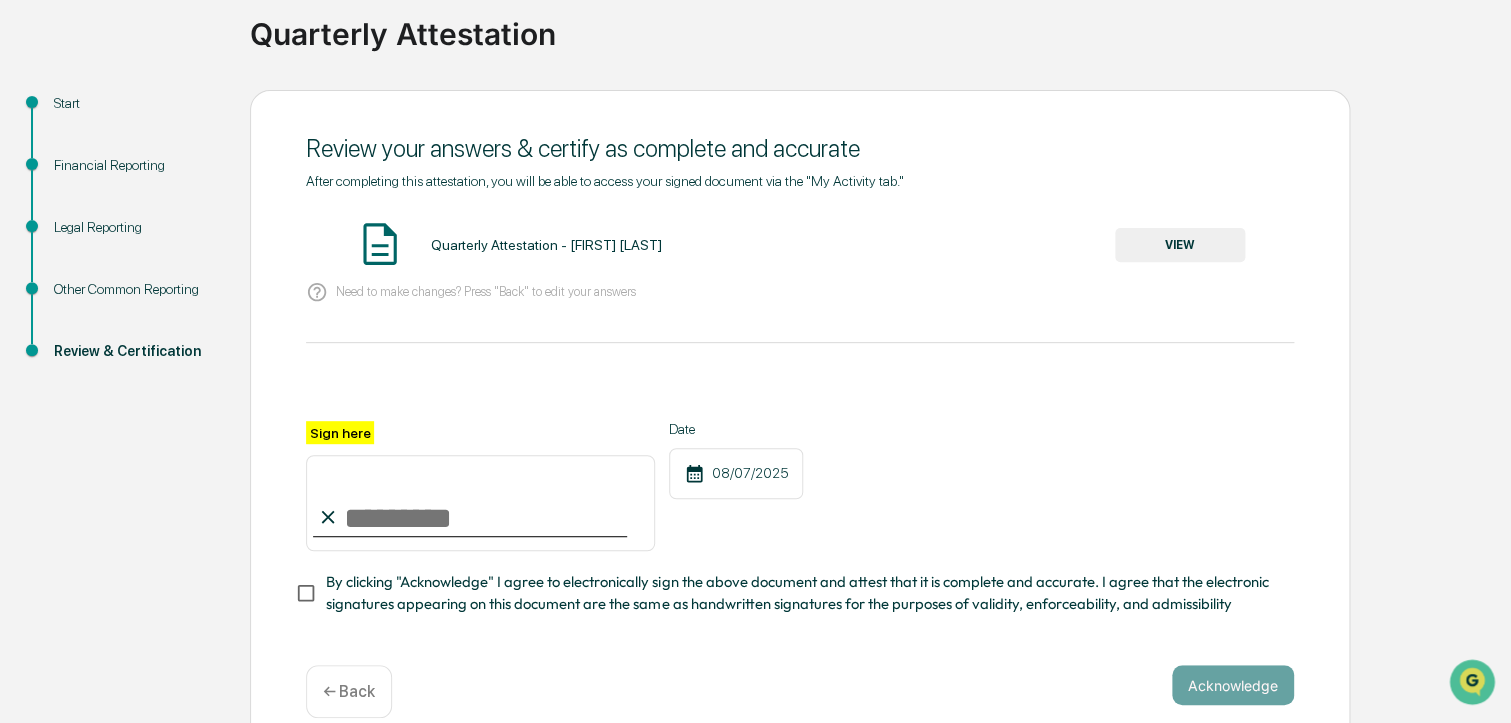 click on "Sign here" at bounding box center (480, 503) 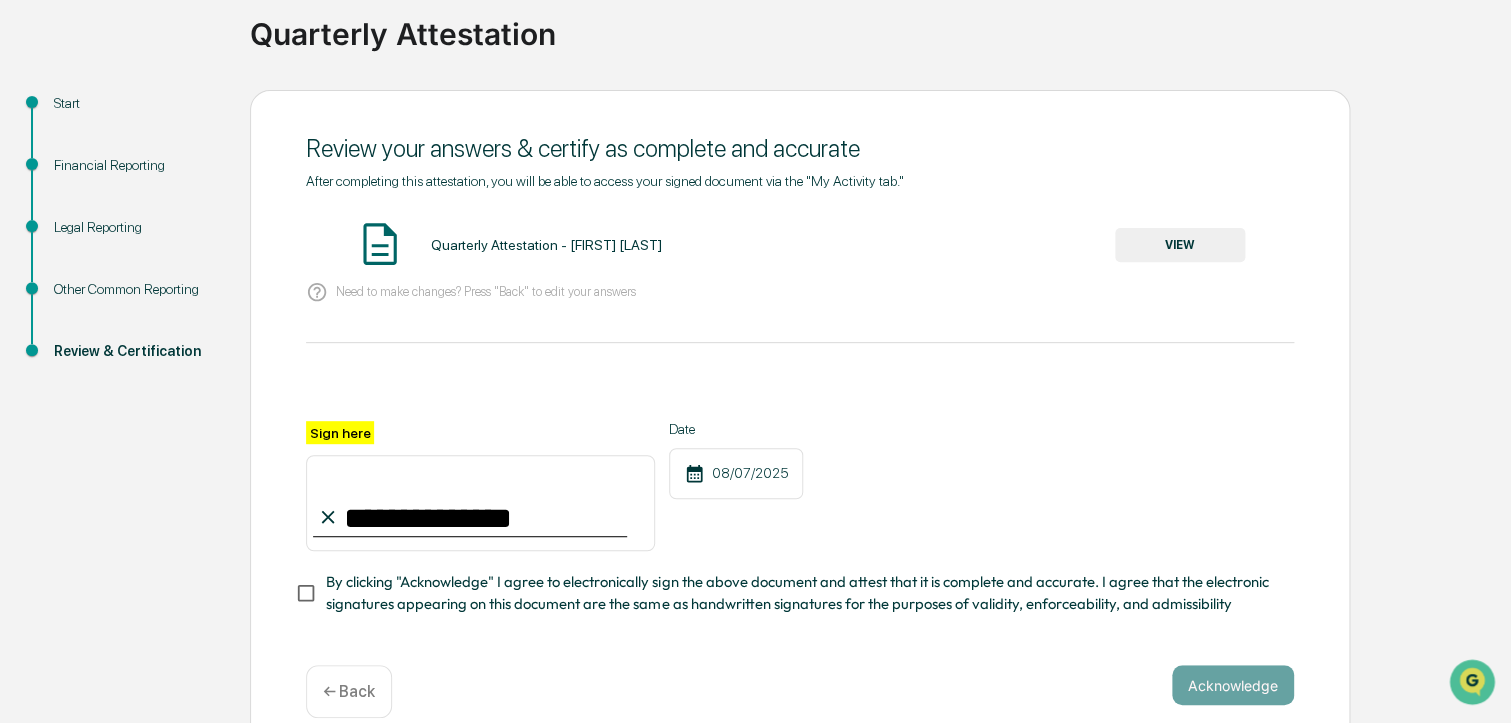 scroll, scrollTop: 182, scrollLeft: 0, axis: vertical 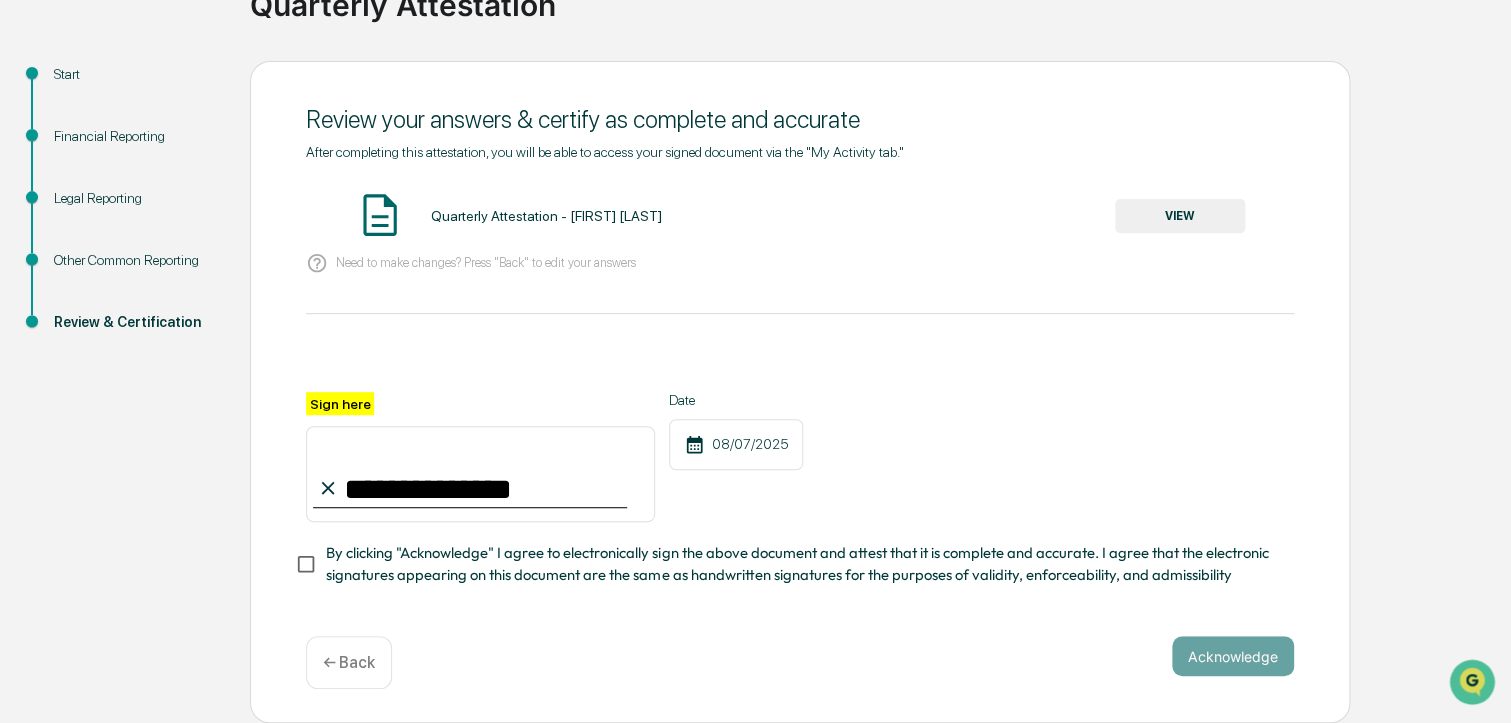 type on "**********" 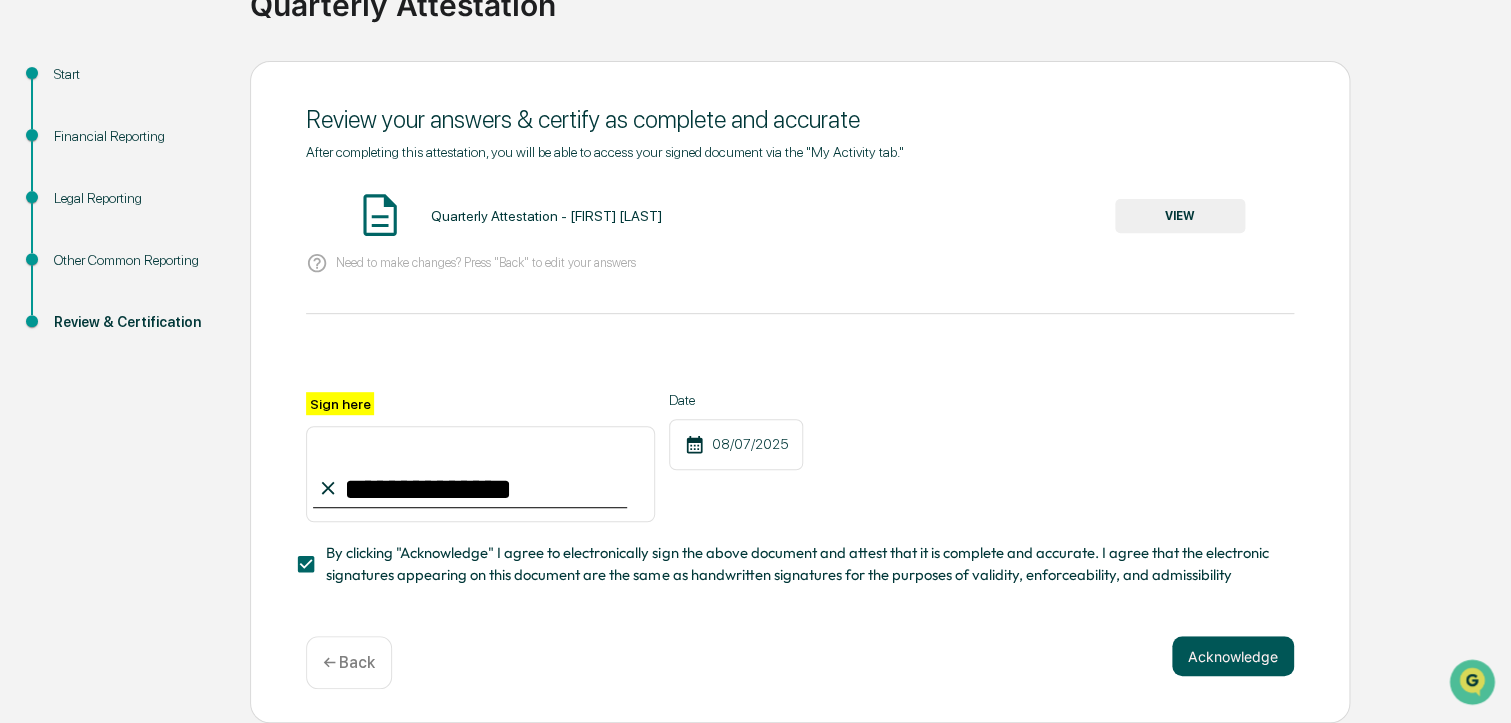click on "Acknowledge" at bounding box center (1233, 656) 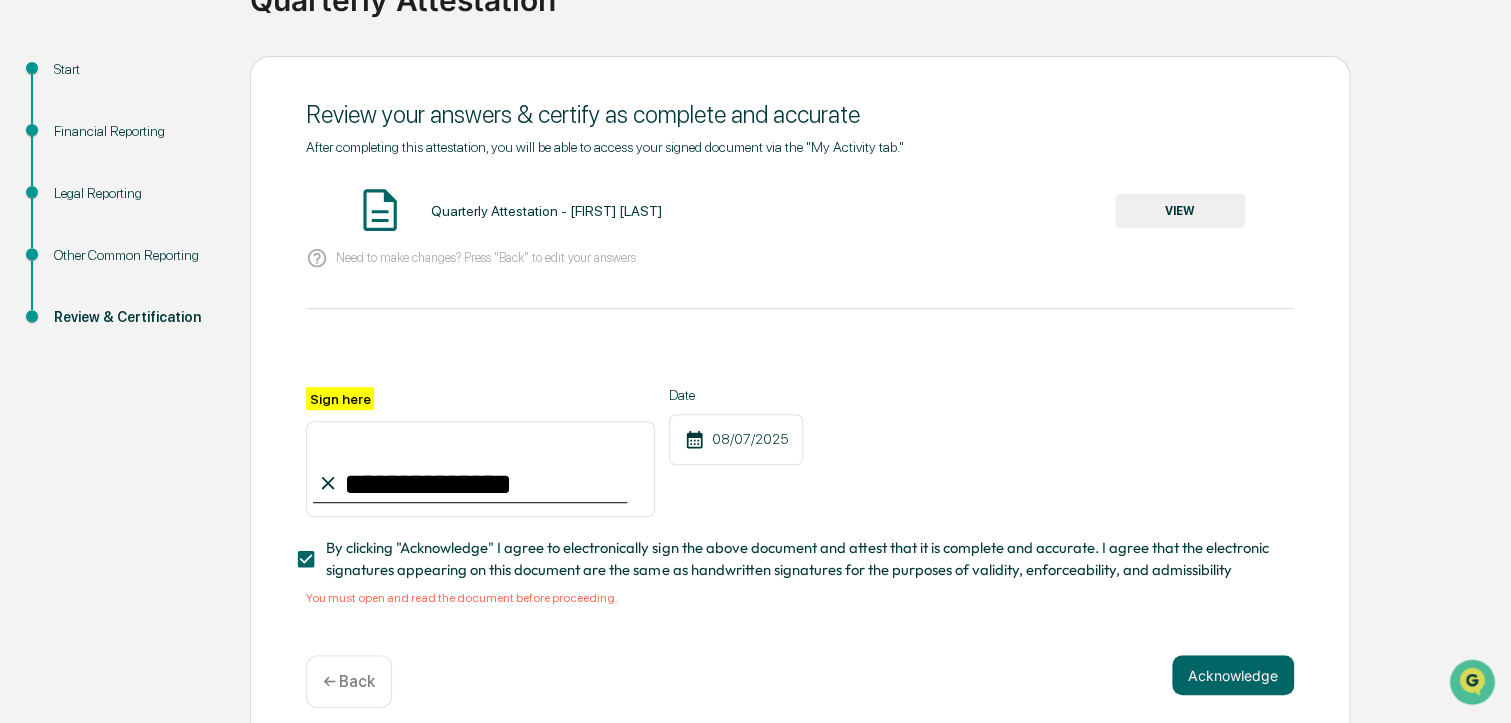 scroll, scrollTop: 206, scrollLeft: 0, axis: vertical 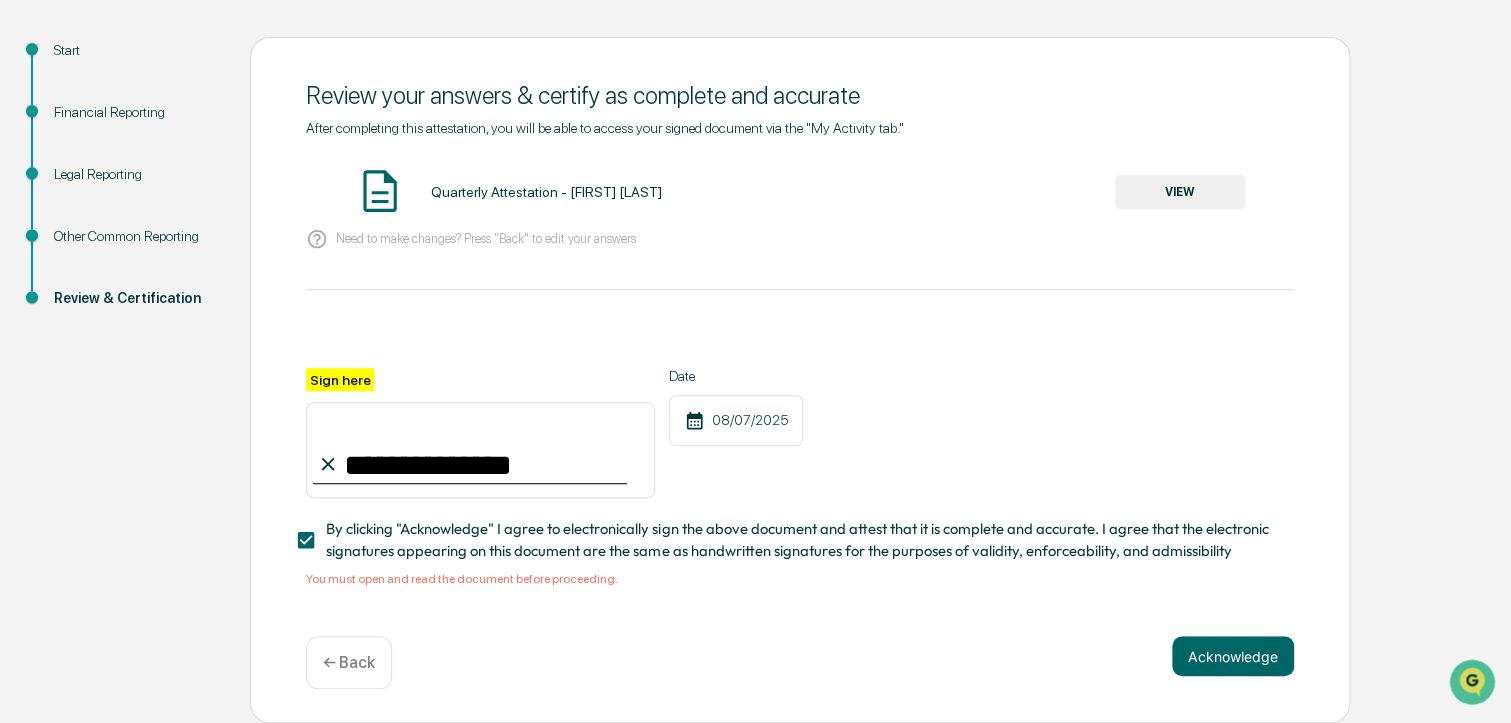 click on "Quarterly Attestation - [FIRST] [LAST]" at bounding box center [545, 192] 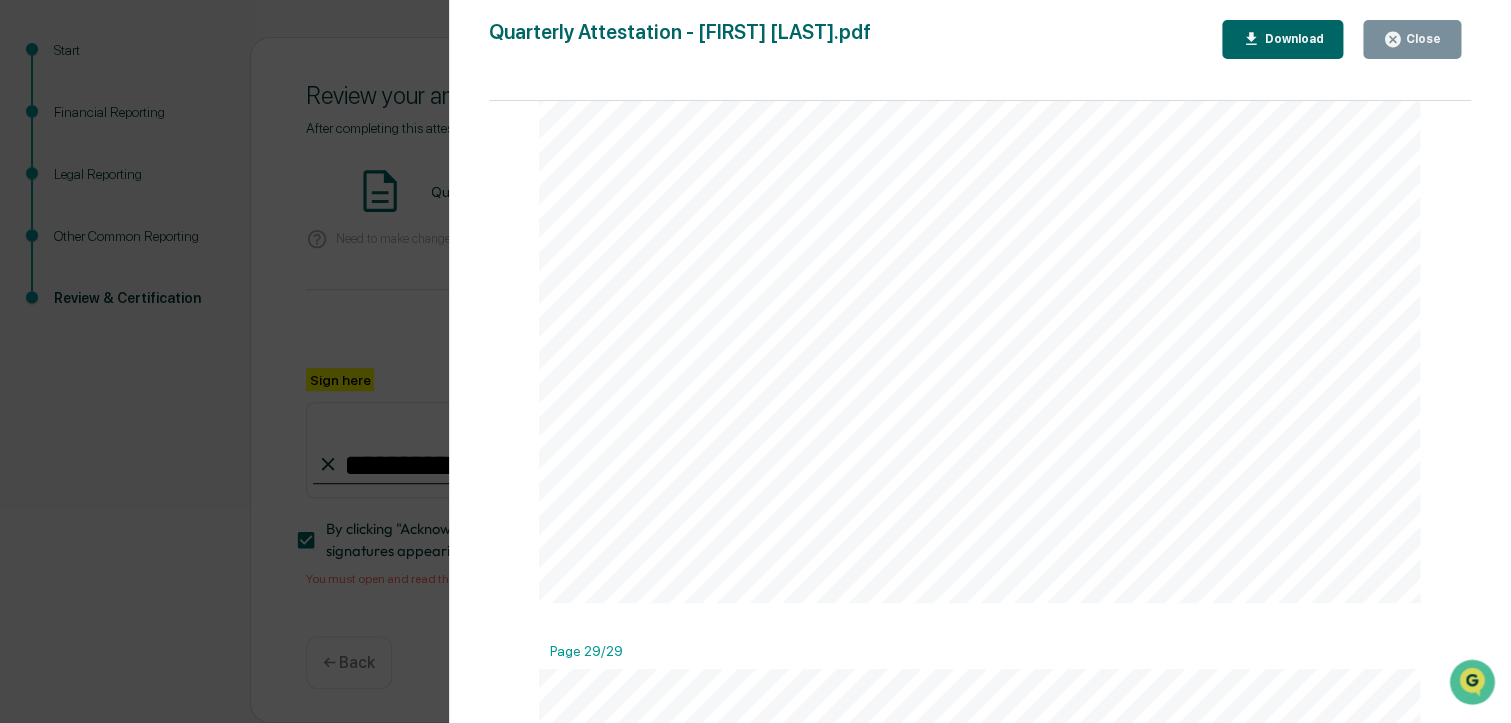 scroll, scrollTop: 24327, scrollLeft: 0, axis: vertical 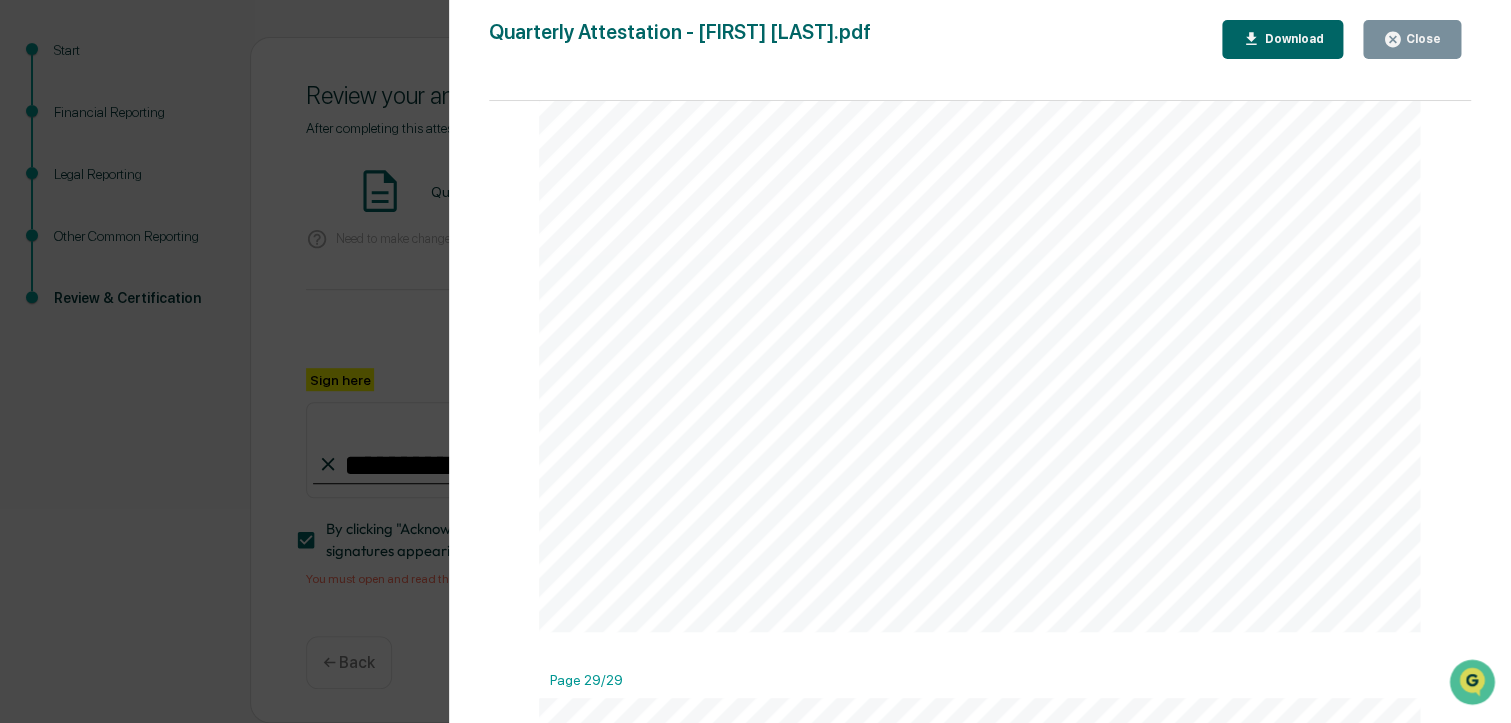 click 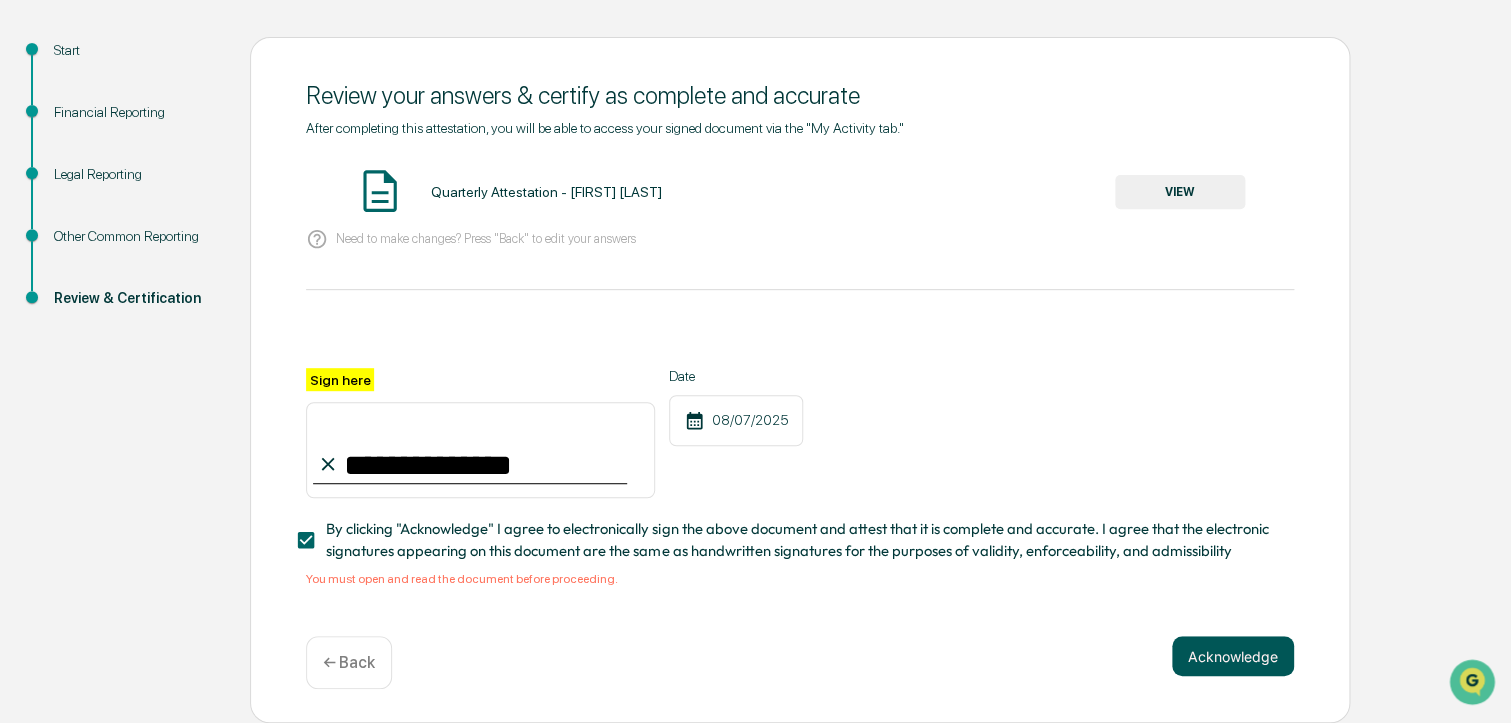 click on "Acknowledge" at bounding box center [1233, 656] 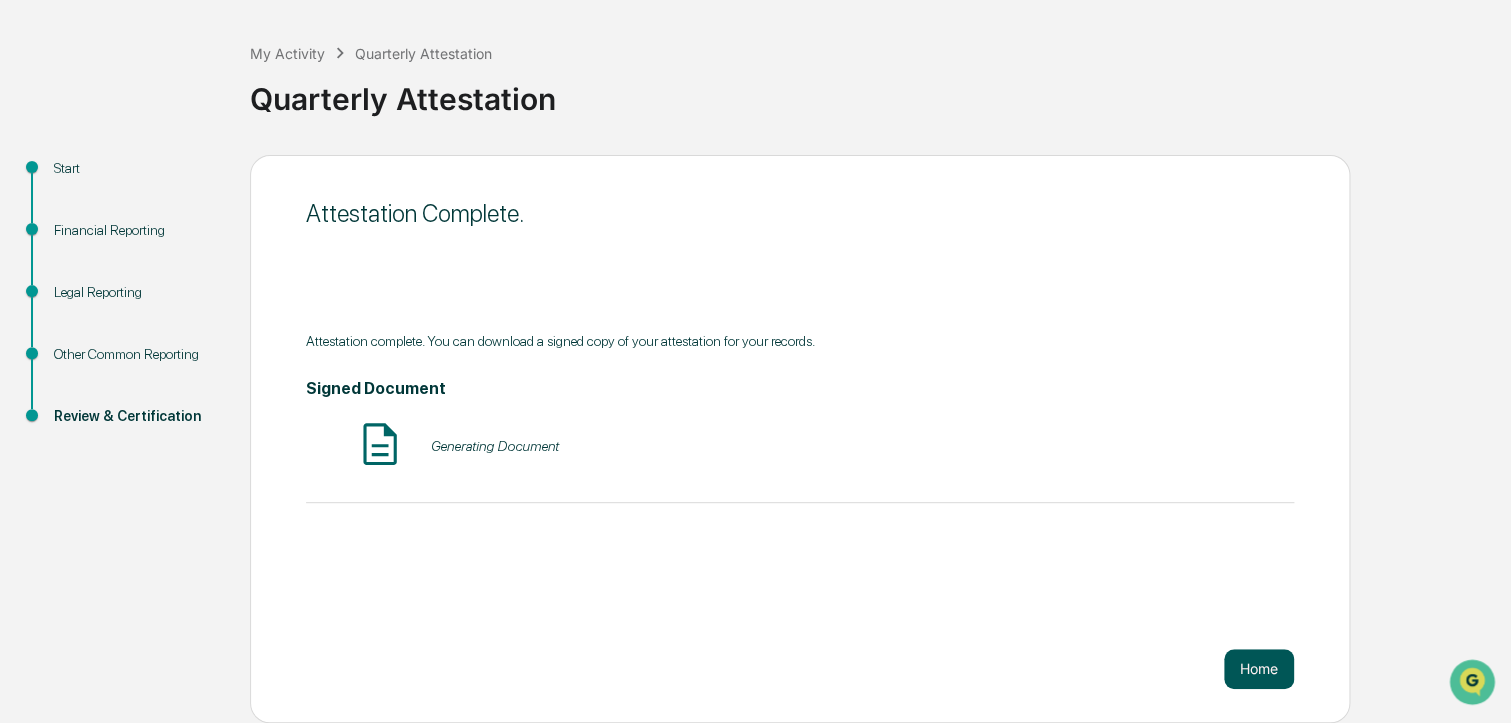 scroll, scrollTop: 85, scrollLeft: 0, axis: vertical 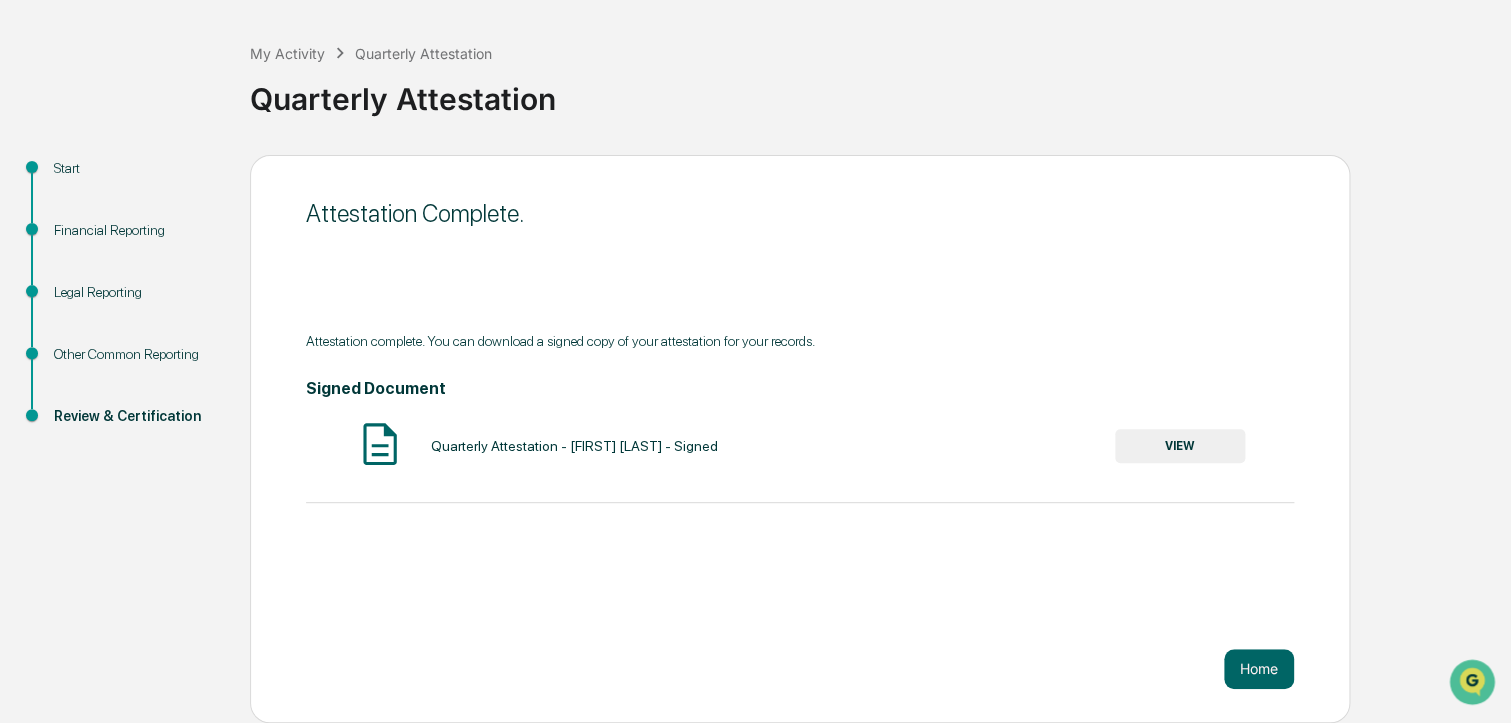 click on "VIEW" at bounding box center (1180, 446) 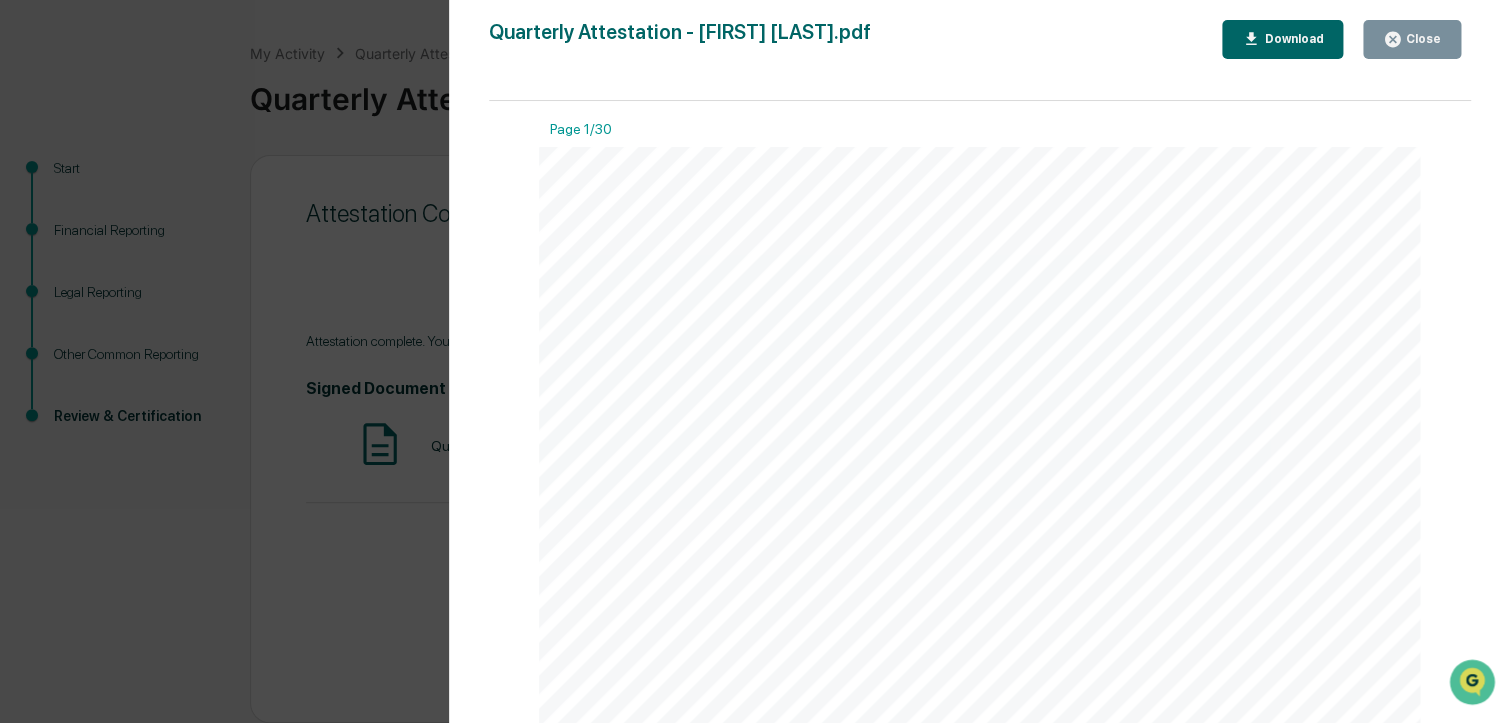 scroll, scrollTop: 0, scrollLeft: 0, axis: both 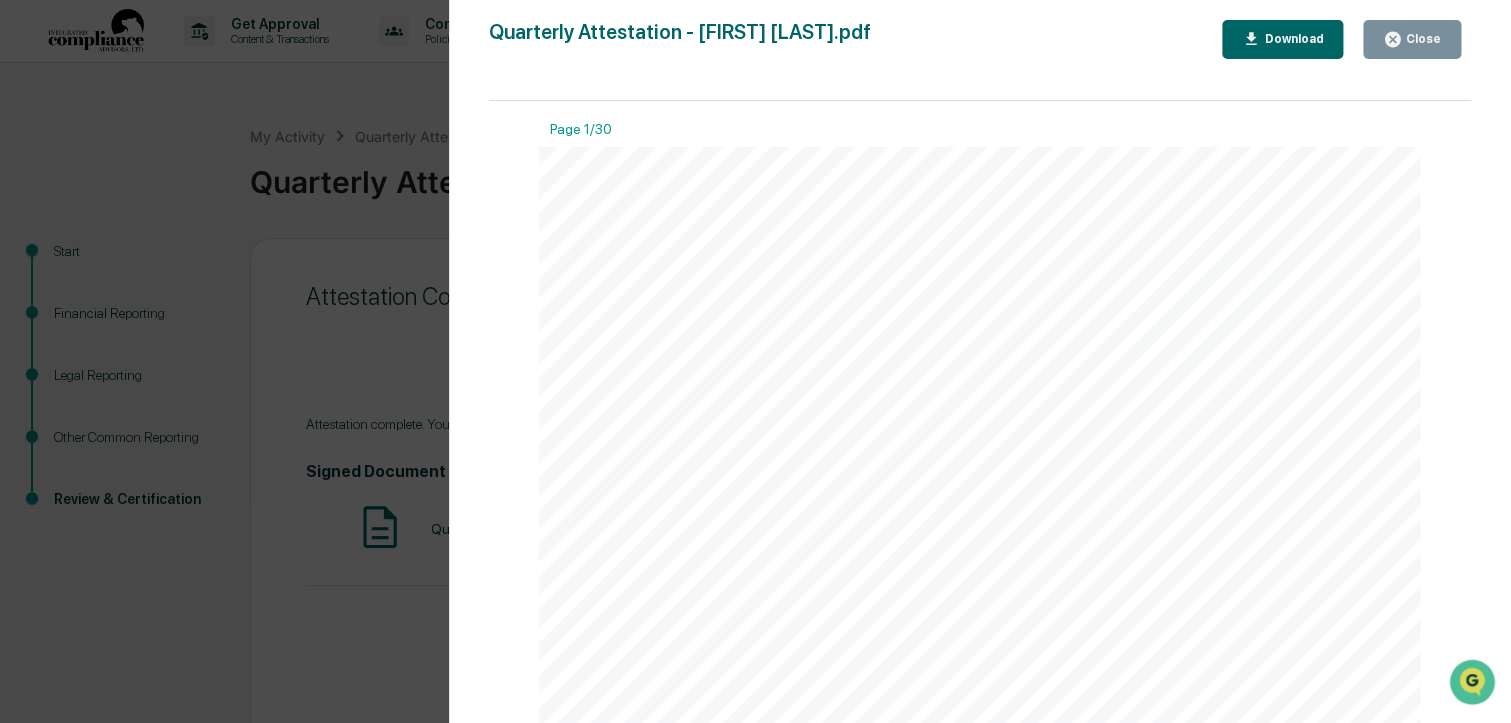click on "Close" at bounding box center (1421, 39) 